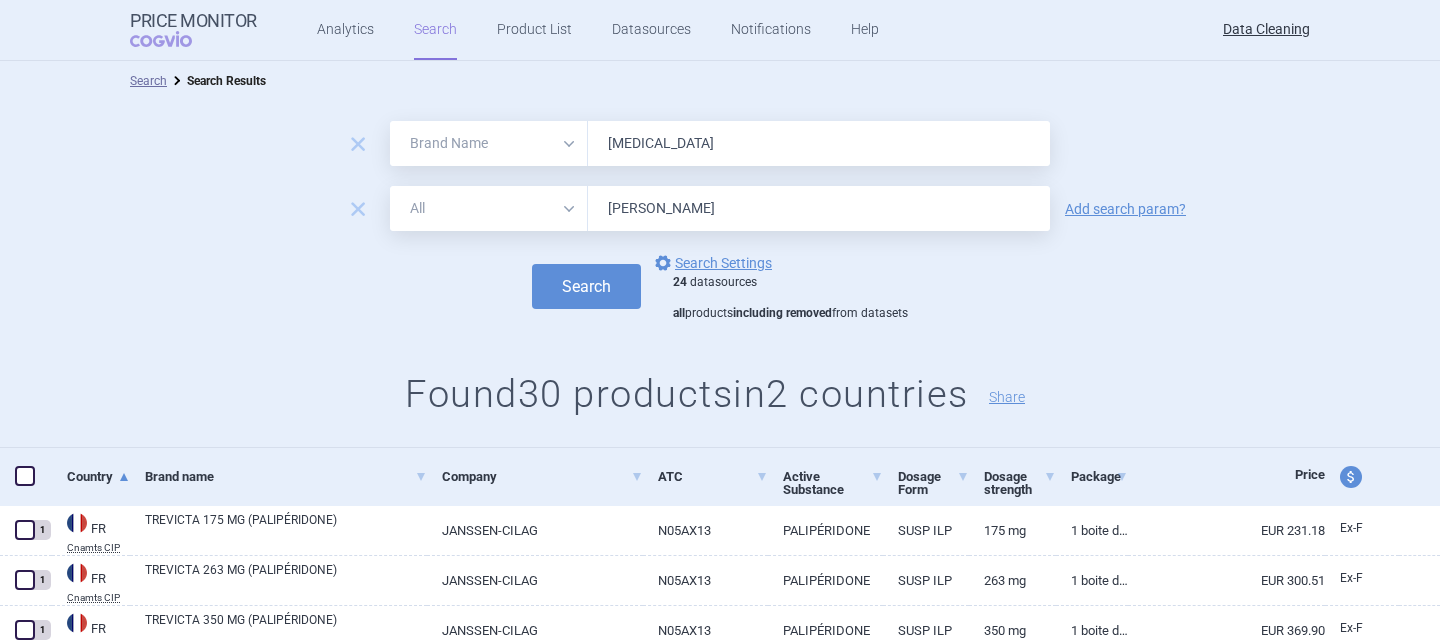 select on "brandName" 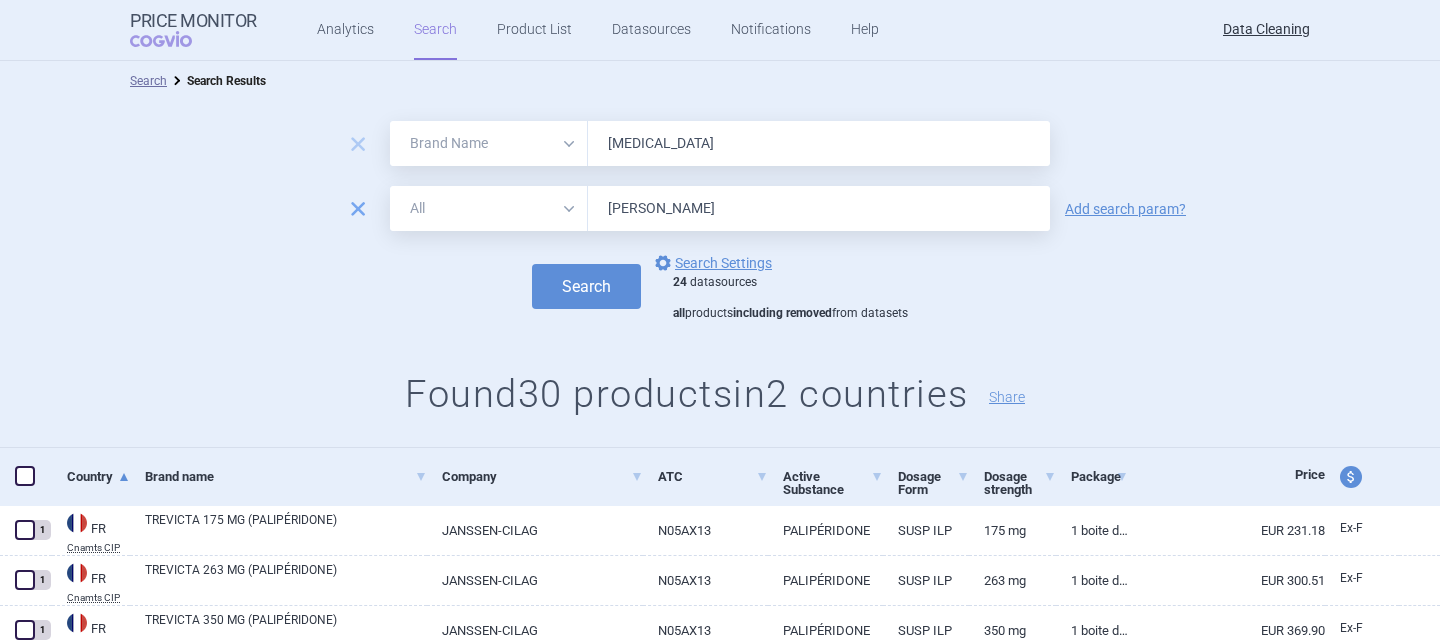 scroll, scrollTop: 0, scrollLeft: 0, axis: both 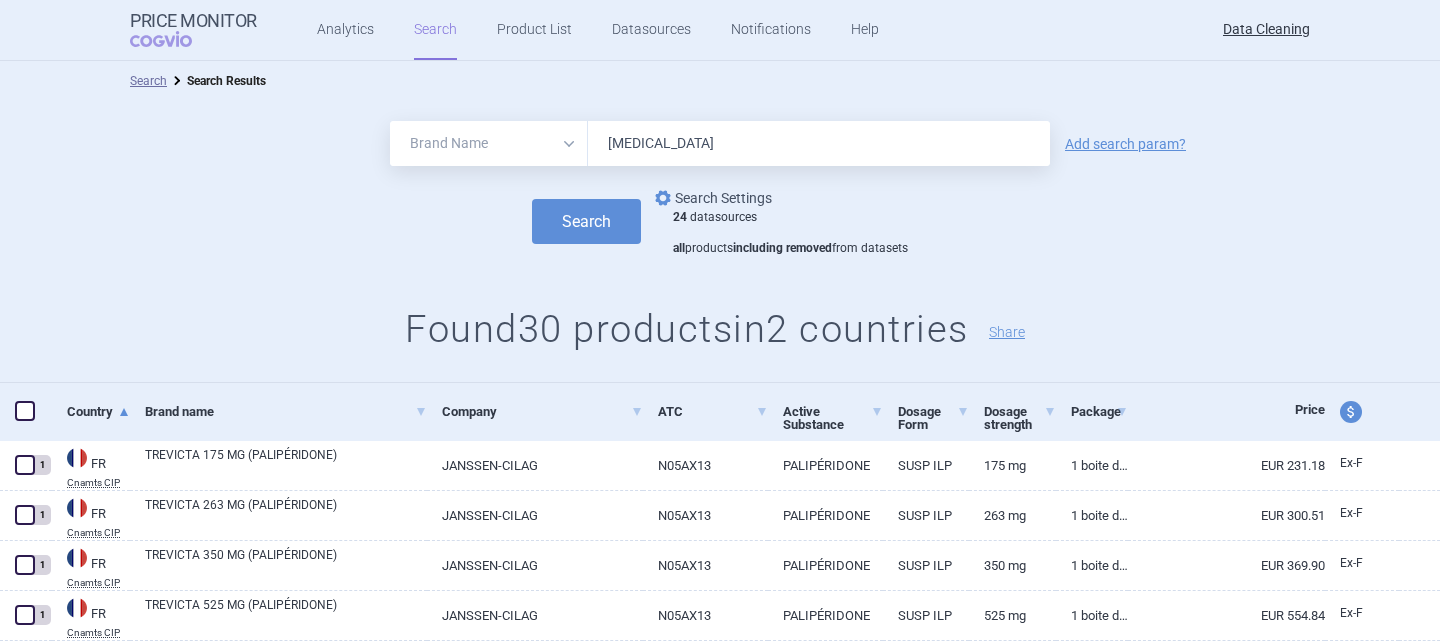 click on "options Search Settings" at bounding box center [711, 198] 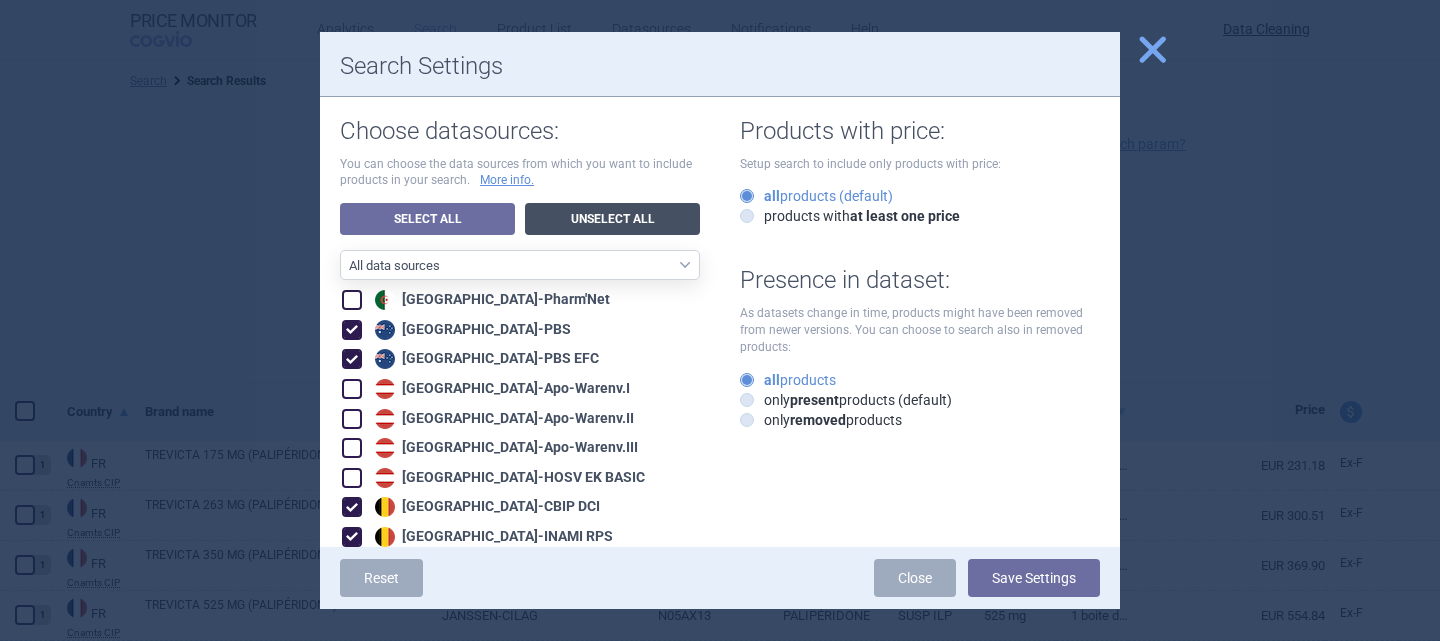 click on "Unselect All" at bounding box center [612, 219] 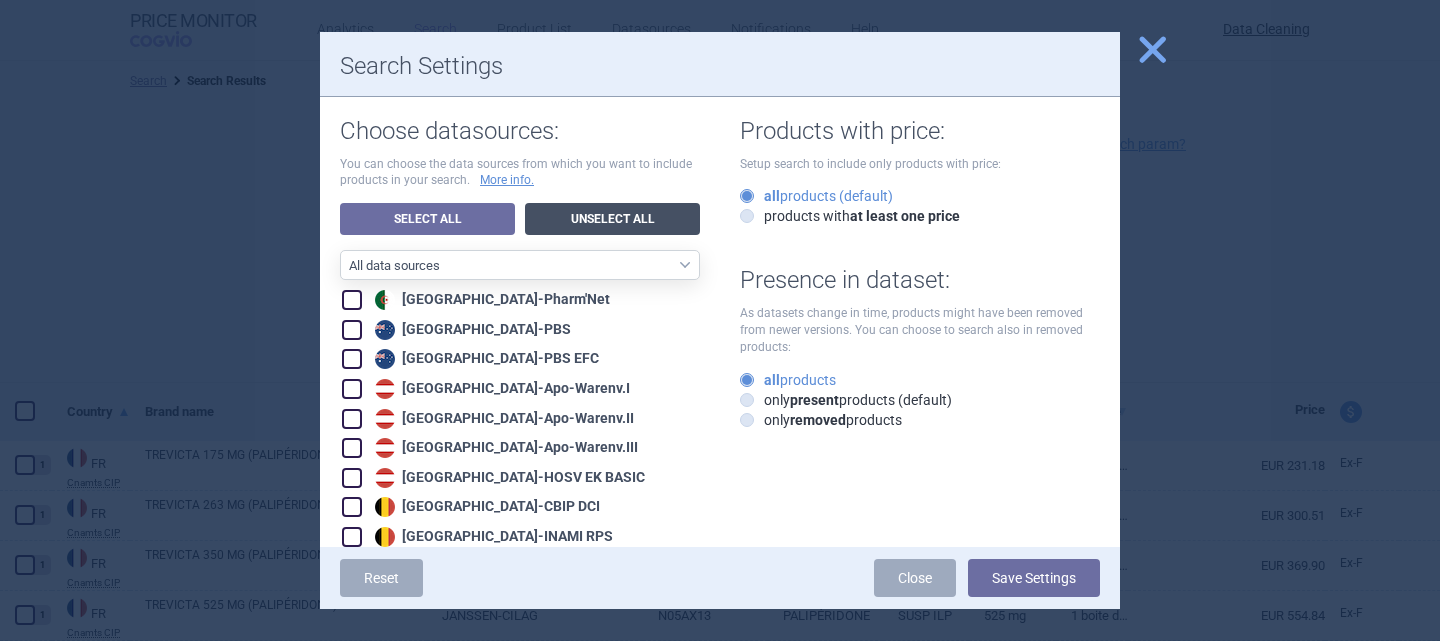 checkbox on "false" 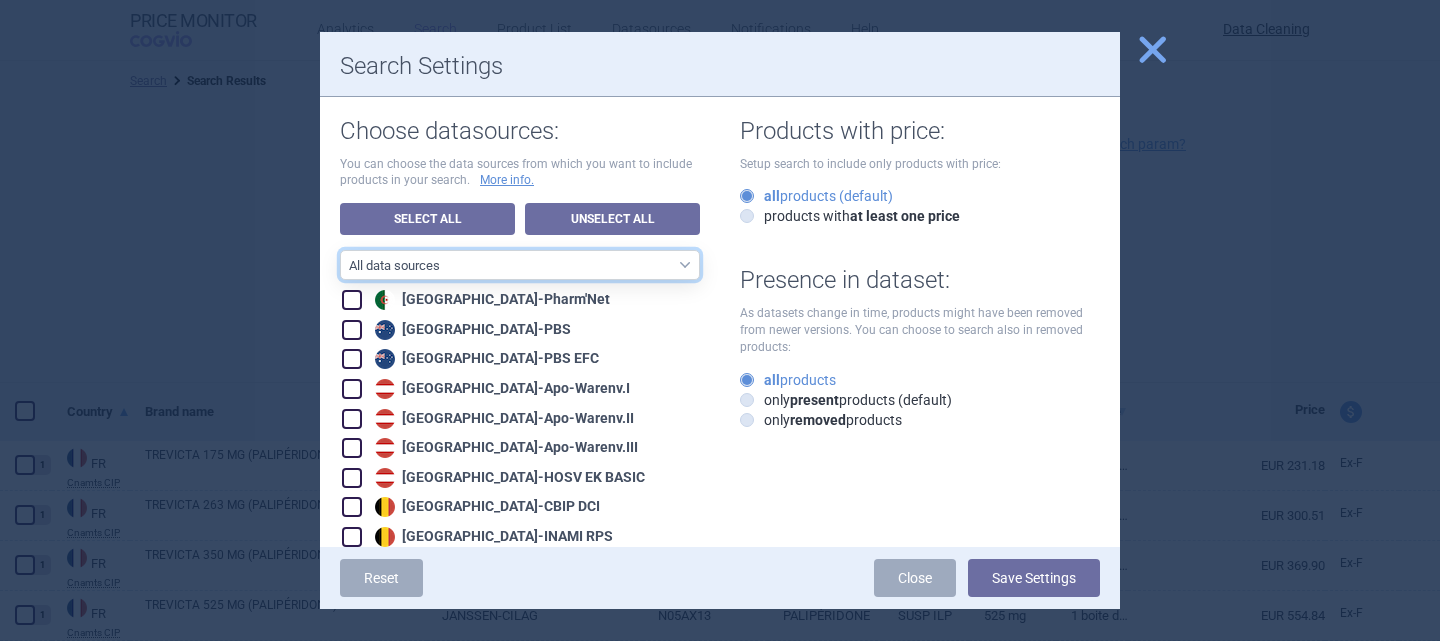 click on "All data sources LABELING - unit datasources without US LABELING - nonunit datasources without US CZ reference sources - Reimbursement SK reference sources - Official methodology RO reference sources (CGM LauerTaxe included) AE recommended reference sources EU4+[GEOGRAPHIC_DATA] [GEOGRAPHIC_DATA] [GEOGRAPHIC_DATA] CZ reference sources - Max price Europe - all [GEOGRAPHIC_DATA] - only recommended sources included Asia and Pacific [GEOGRAPHIC_DATA] PMPRB7 MENA RO reference sources (LauerTaxe included) RO reference sources SI reference countries BG reference countries HR reference sources LT reference countries CA PMPRB11 Labeling - US datasources" at bounding box center (520, 265) 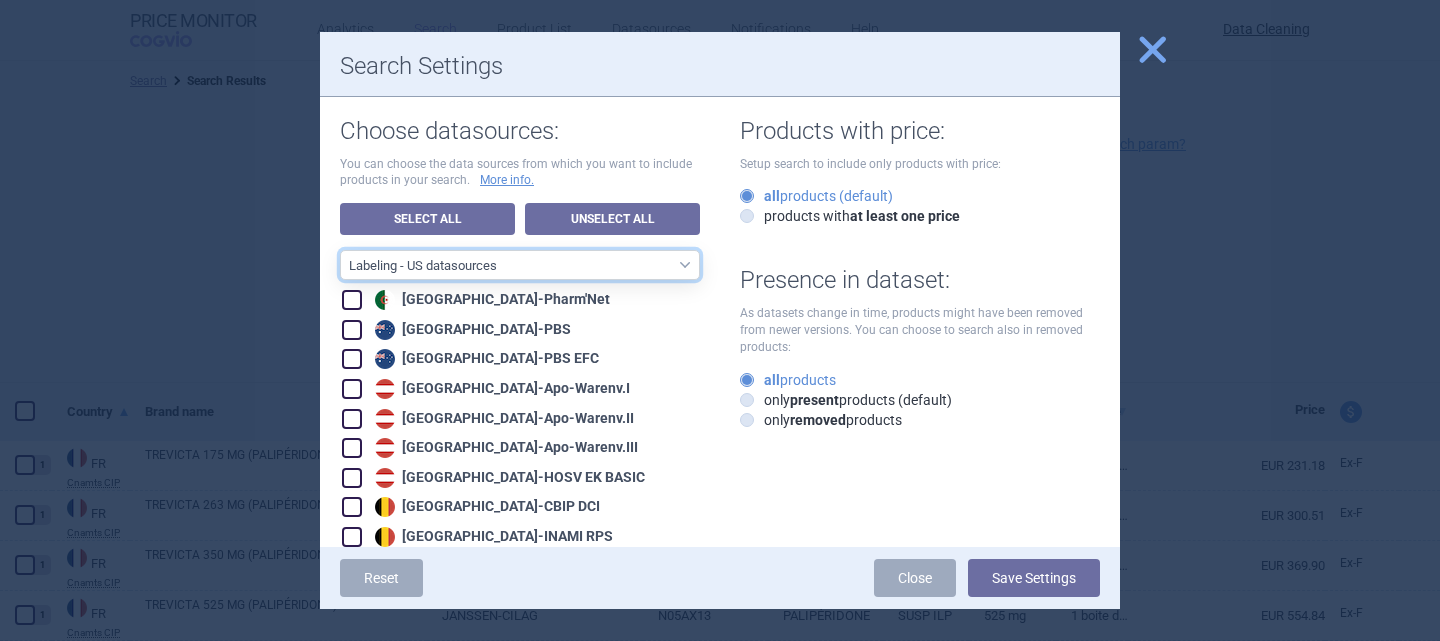 click on "All data sources LABELING - unit datasources without US LABELING - nonunit datasources without US CZ reference sources - Reimbursement SK reference sources - Official methodology RO reference sources (CGM LauerTaxe included) AE recommended reference sources EU4+[GEOGRAPHIC_DATA] [GEOGRAPHIC_DATA] [GEOGRAPHIC_DATA] CZ reference sources - Max price Europe - all [GEOGRAPHIC_DATA] - only recommended sources included Asia and Pacific [GEOGRAPHIC_DATA] PMPRB7 MENA RO reference sources (LauerTaxe included) RO reference sources SI reference countries BG reference countries HR reference sources LT reference countries CA PMPRB11 Labeling - US datasources" at bounding box center [520, 265] 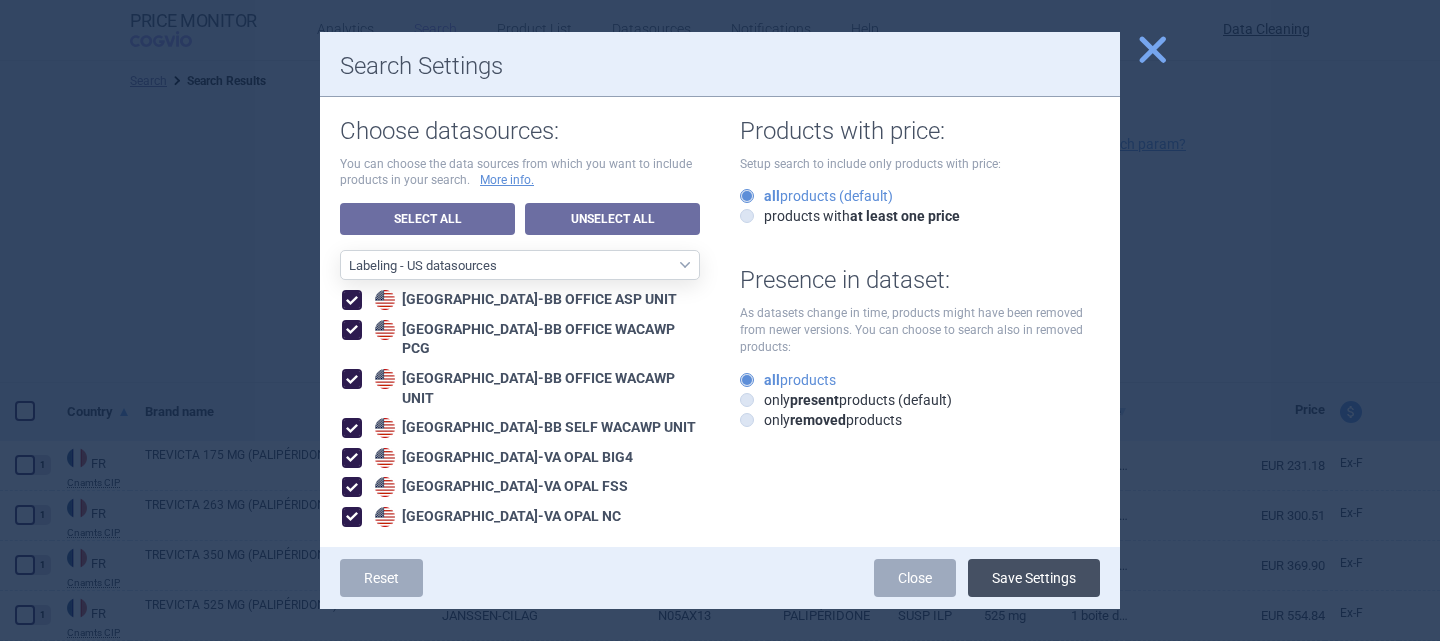 click on "Save Settings" at bounding box center [1034, 578] 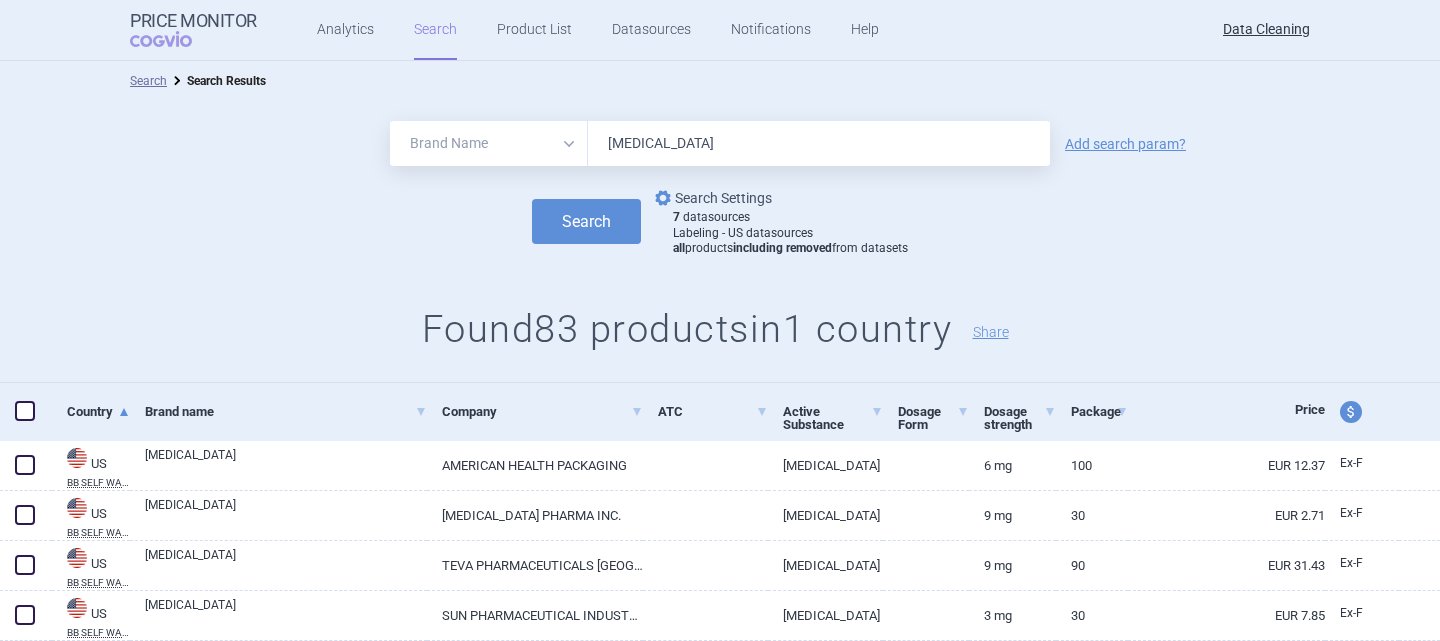 click on "options Search Settings" at bounding box center [711, 198] 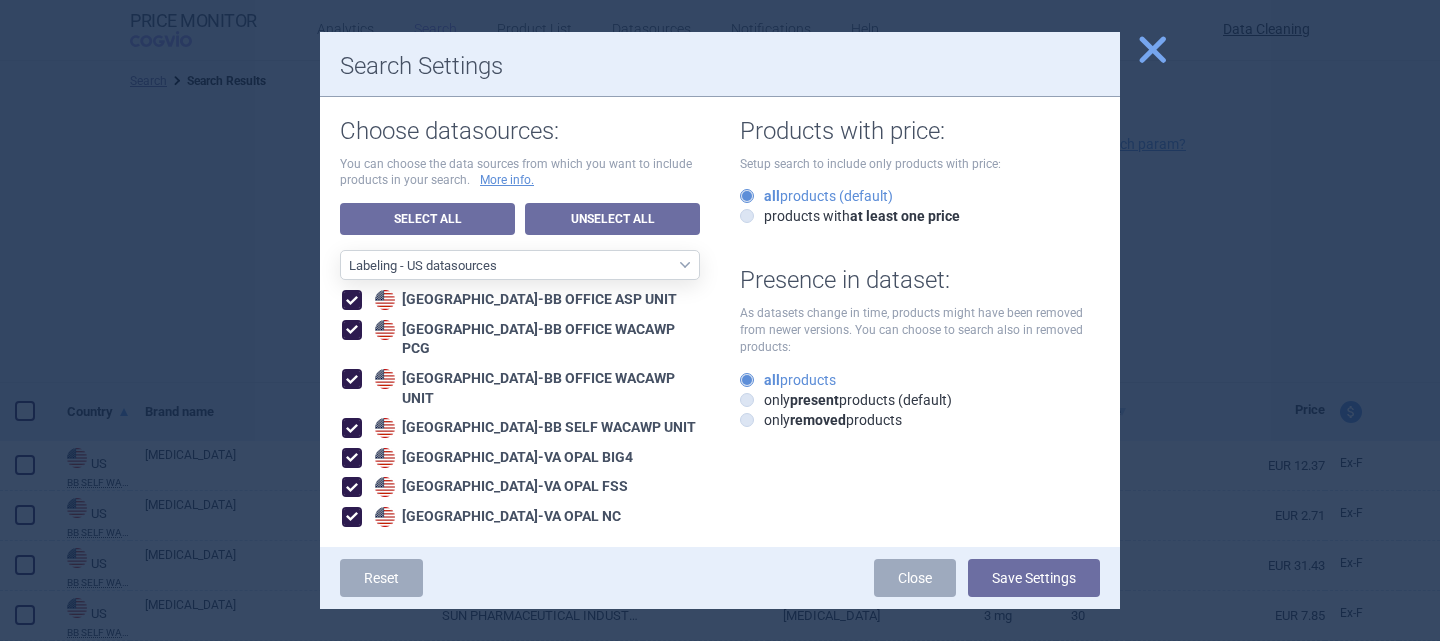 click at bounding box center (720, 320) 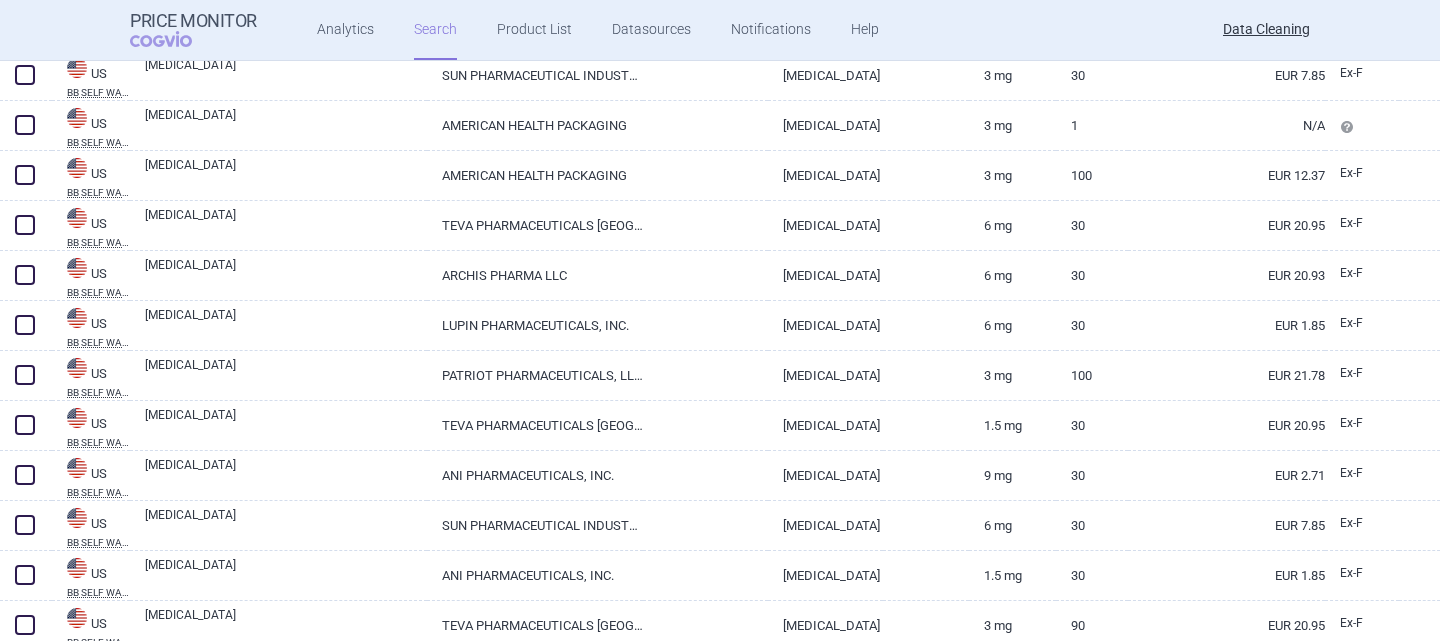 scroll, scrollTop: 552, scrollLeft: 0, axis: vertical 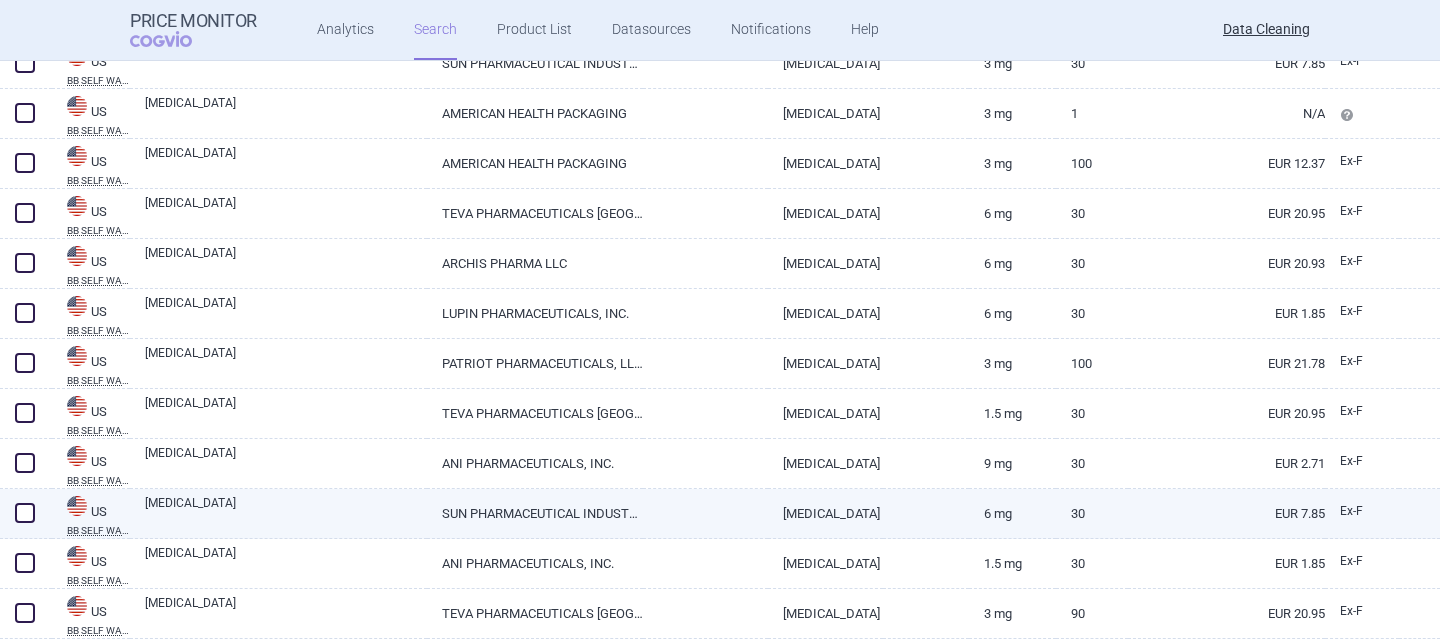 select on "brandName" 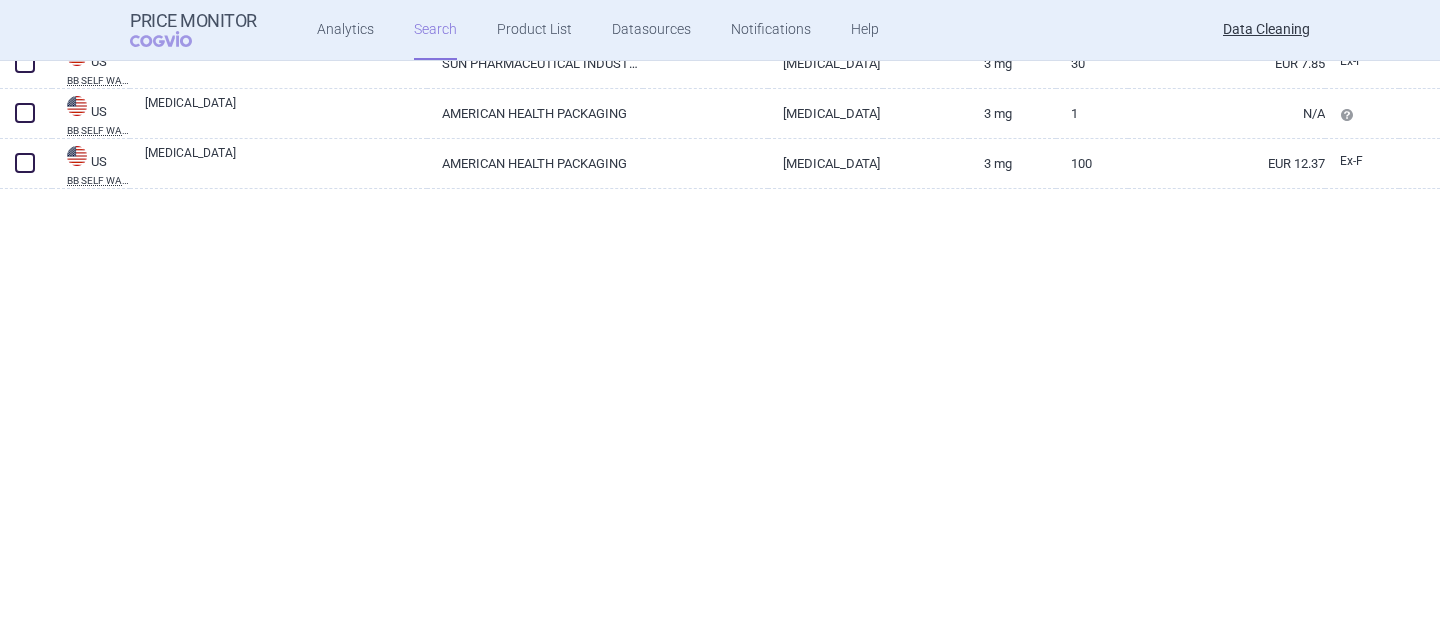 scroll, scrollTop: 0, scrollLeft: 0, axis: both 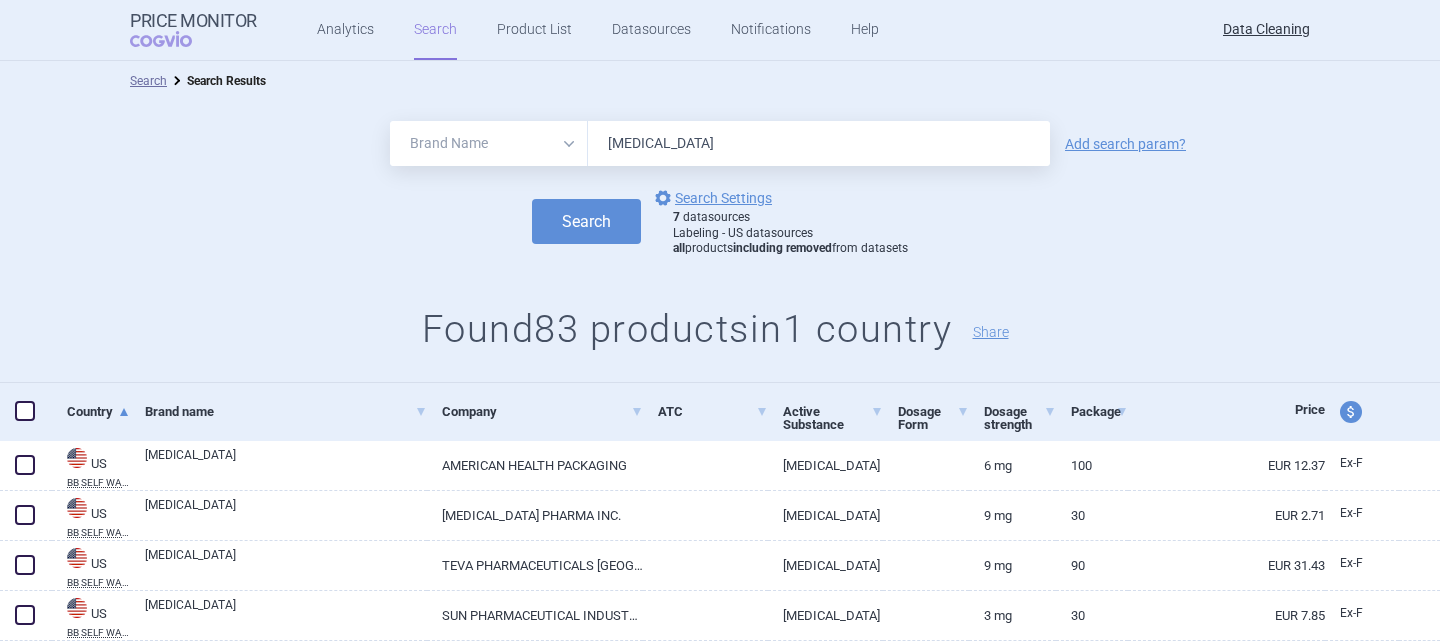 click on "[MEDICAL_DATA]" at bounding box center [819, 143] 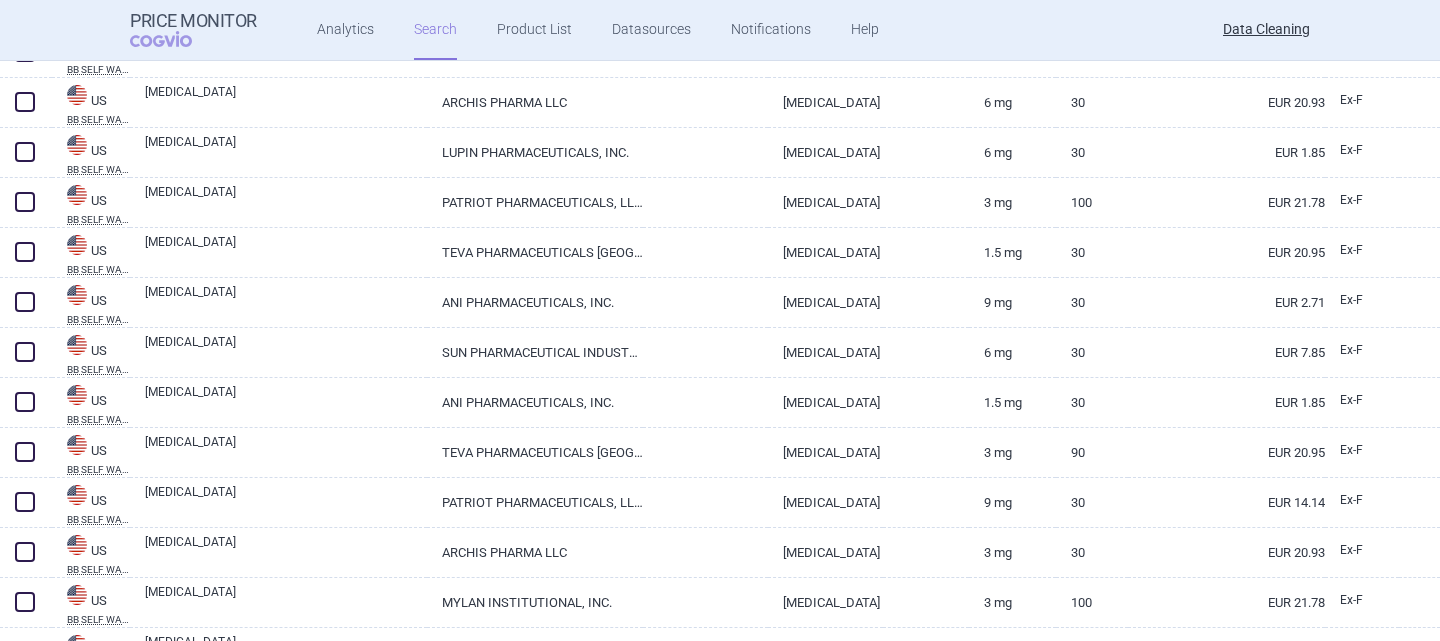 scroll, scrollTop: 714, scrollLeft: 0, axis: vertical 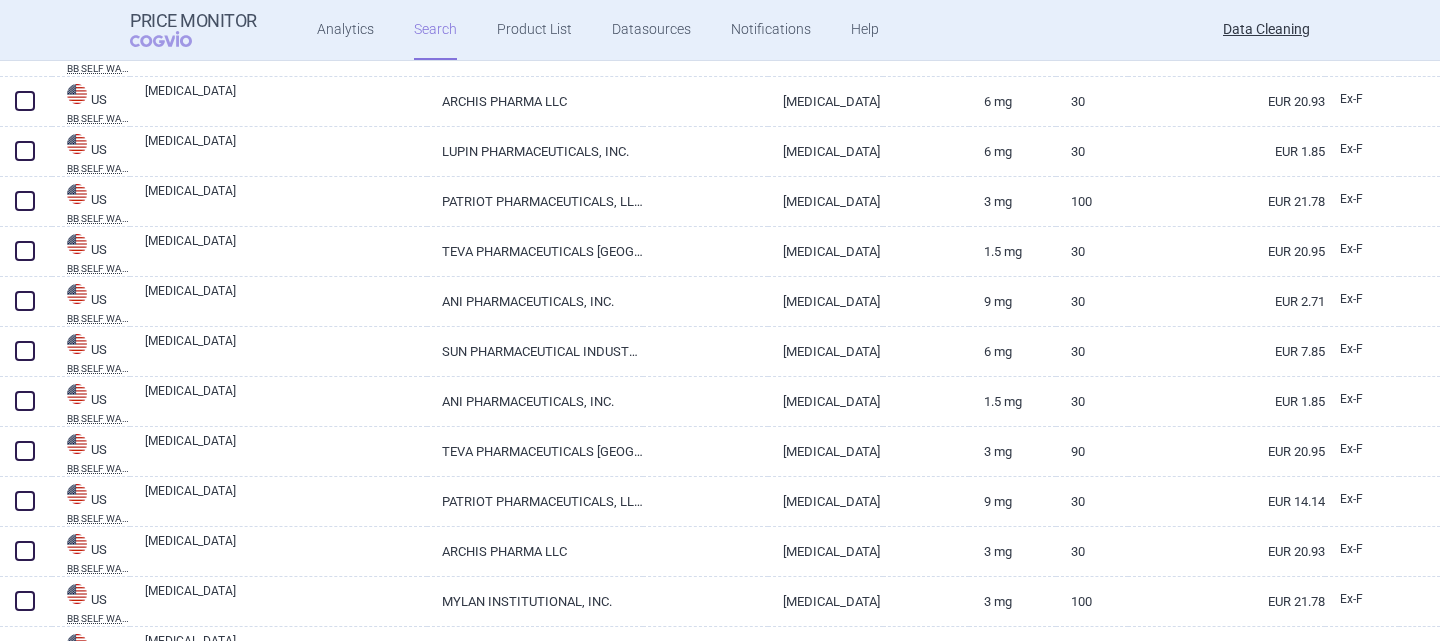 click on "Price Monitor COGVIO Analytics Search Product List Datasources Notifications Help Data Cleaning" at bounding box center [720, 30] 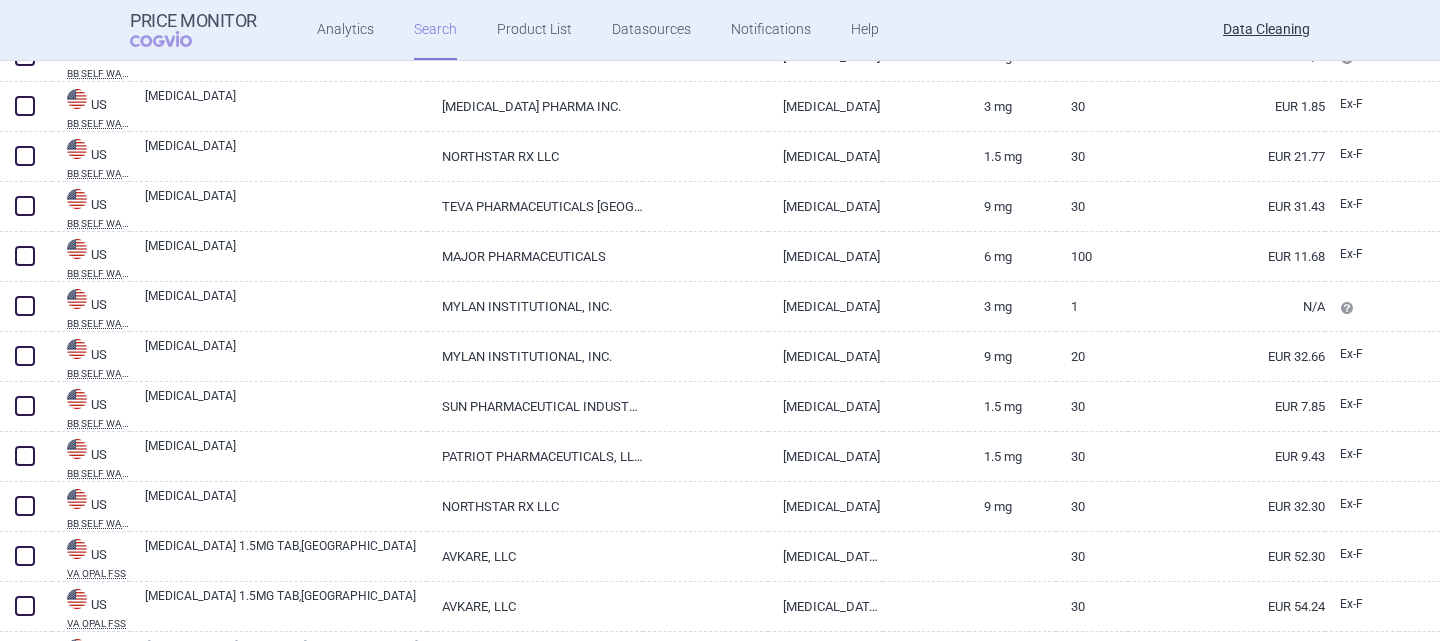 scroll, scrollTop: 2659, scrollLeft: 0, axis: vertical 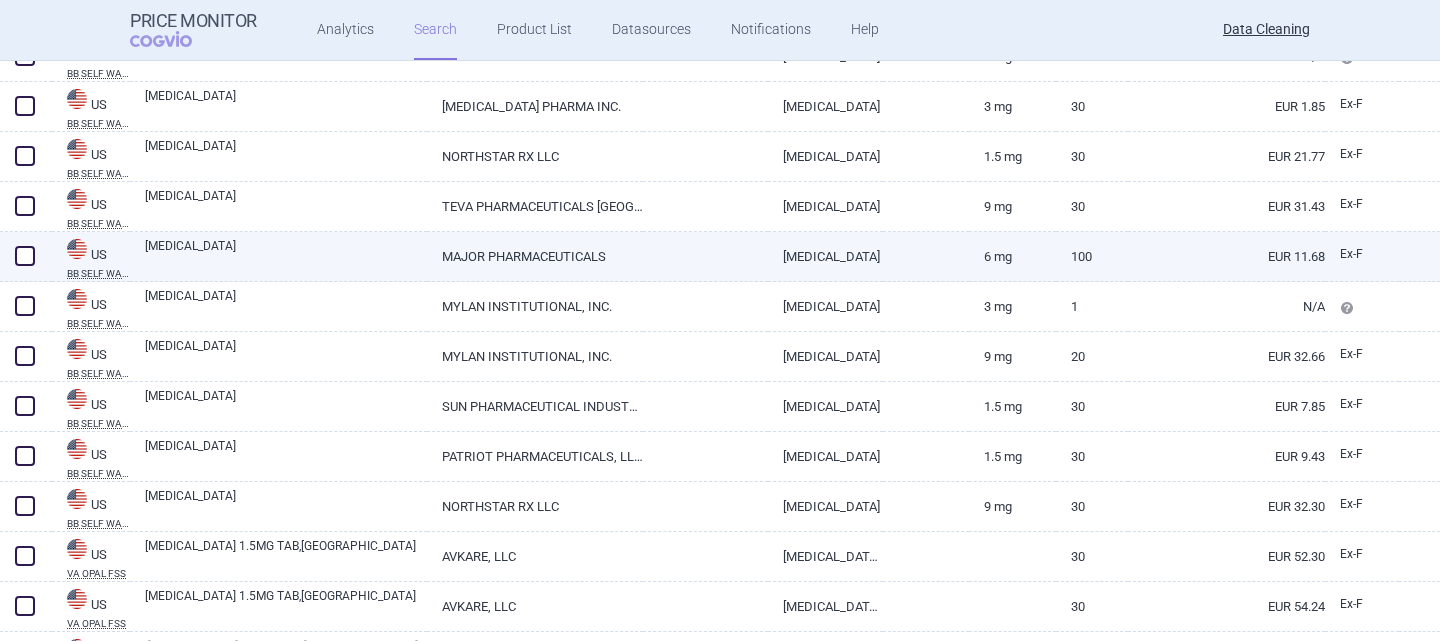 click on "6 MG" at bounding box center [1012, 256] 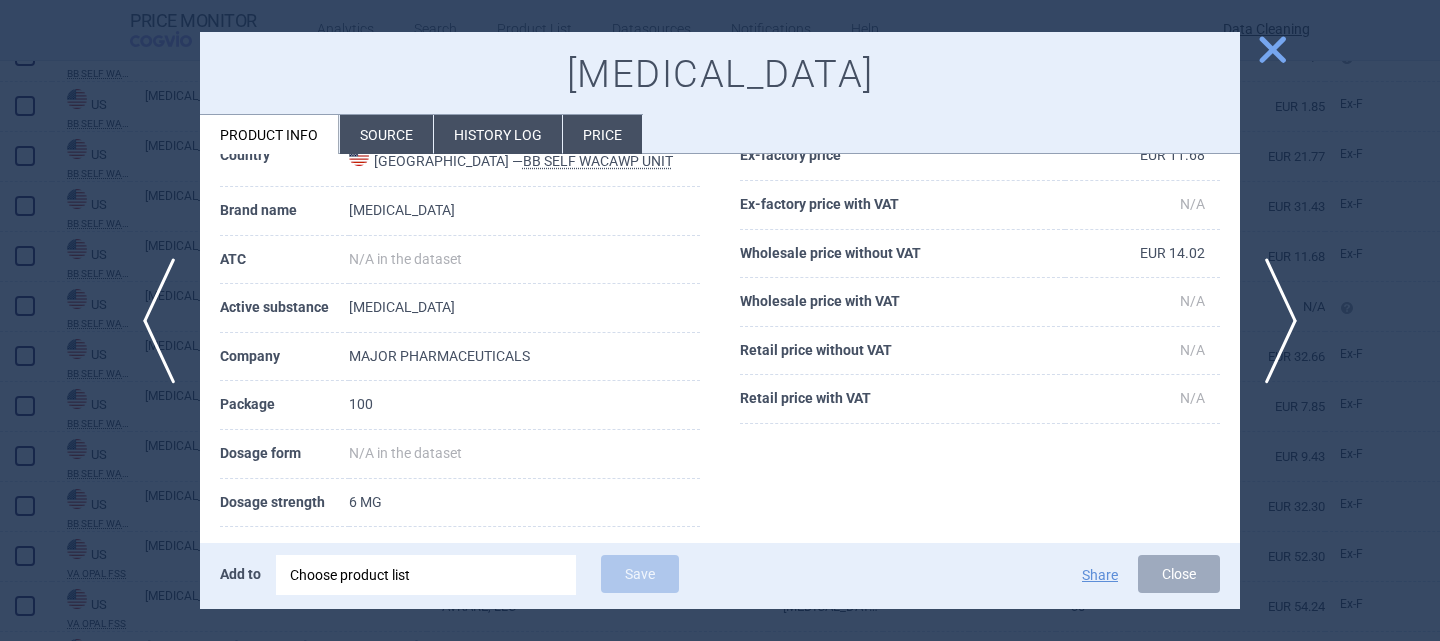 scroll, scrollTop: 0, scrollLeft: 0, axis: both 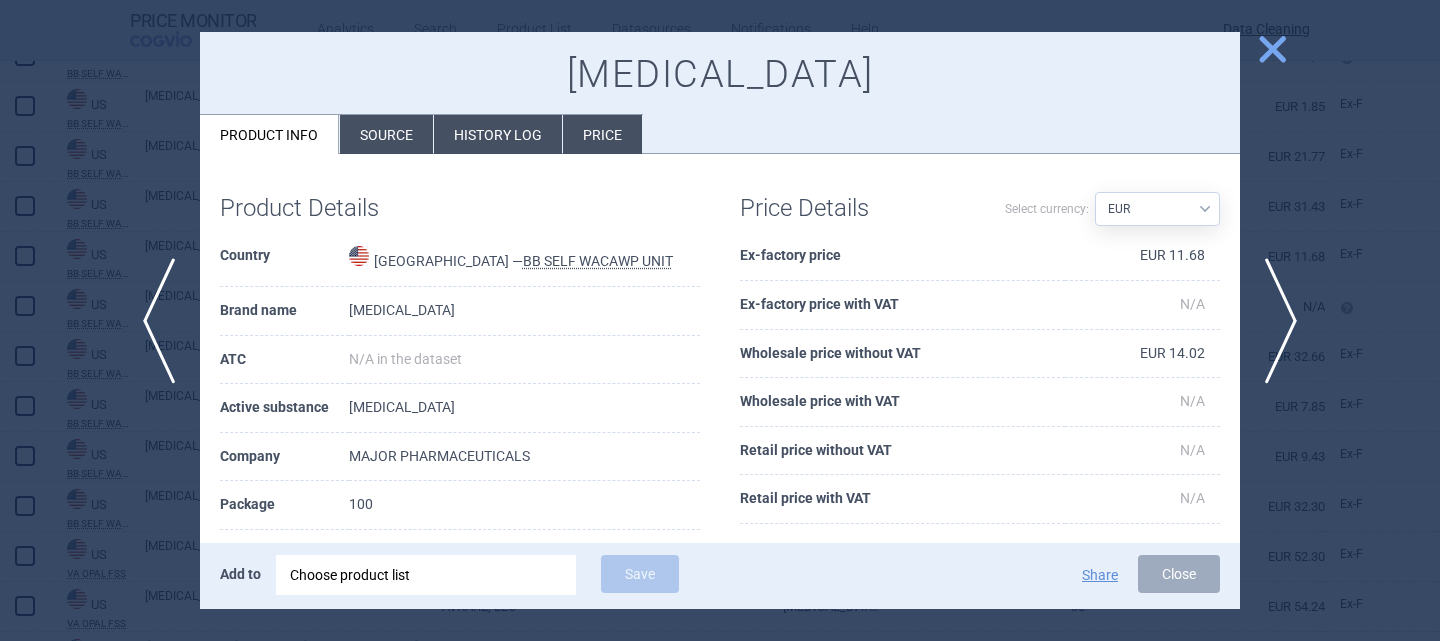 click on "close" at bounding box center [1272, 49] 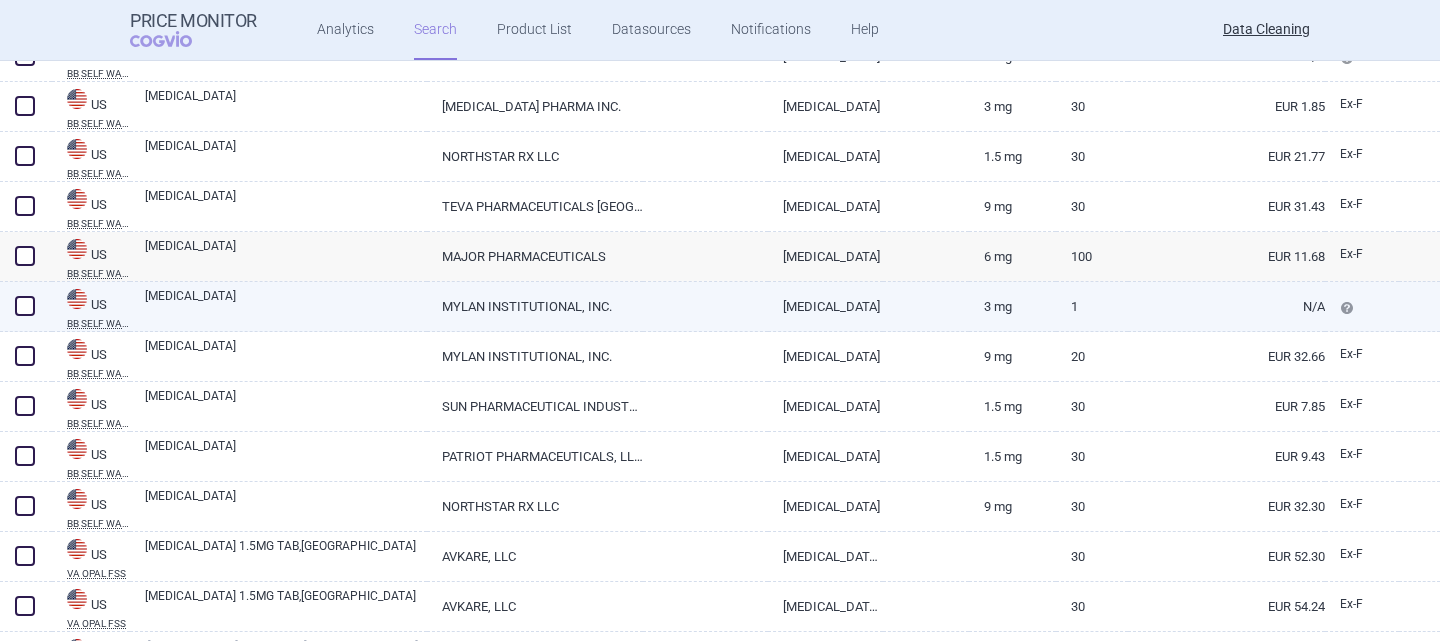 click on "[MEDICAL_DATA]" at bounding box center [278, 307] 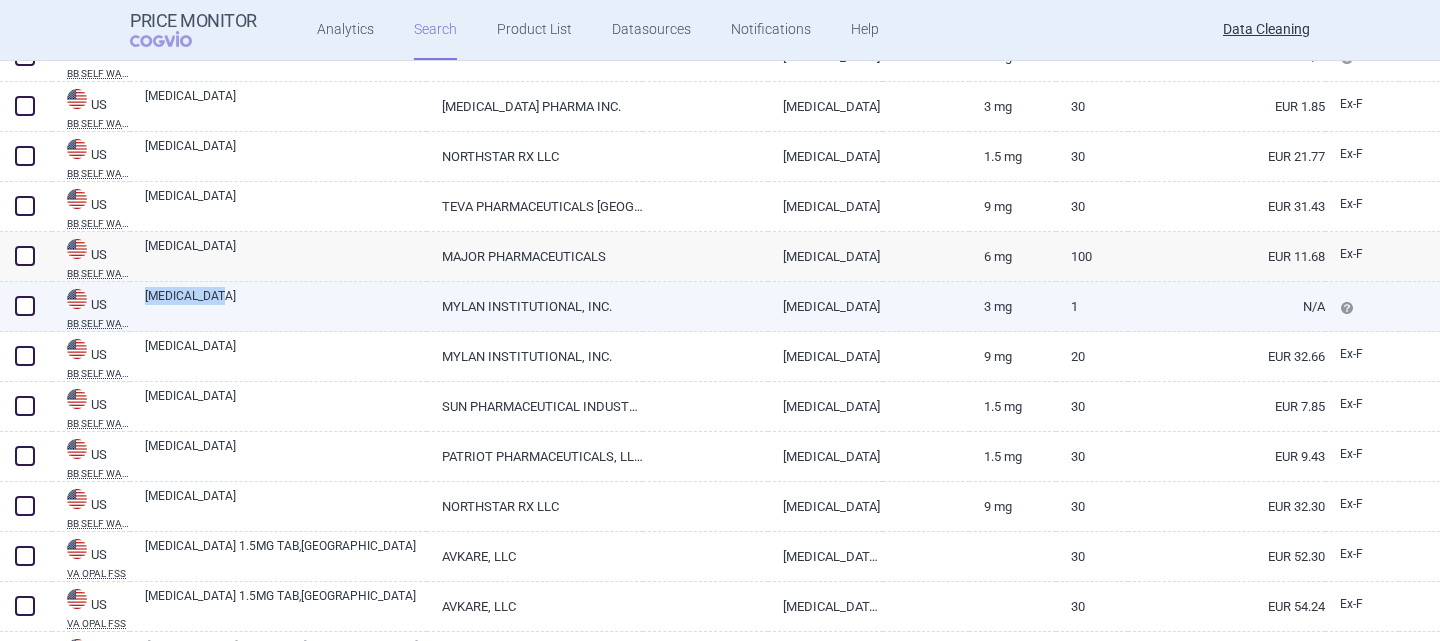 click on "[MEDICAL_DATA]" at bounding box center (278, 307) 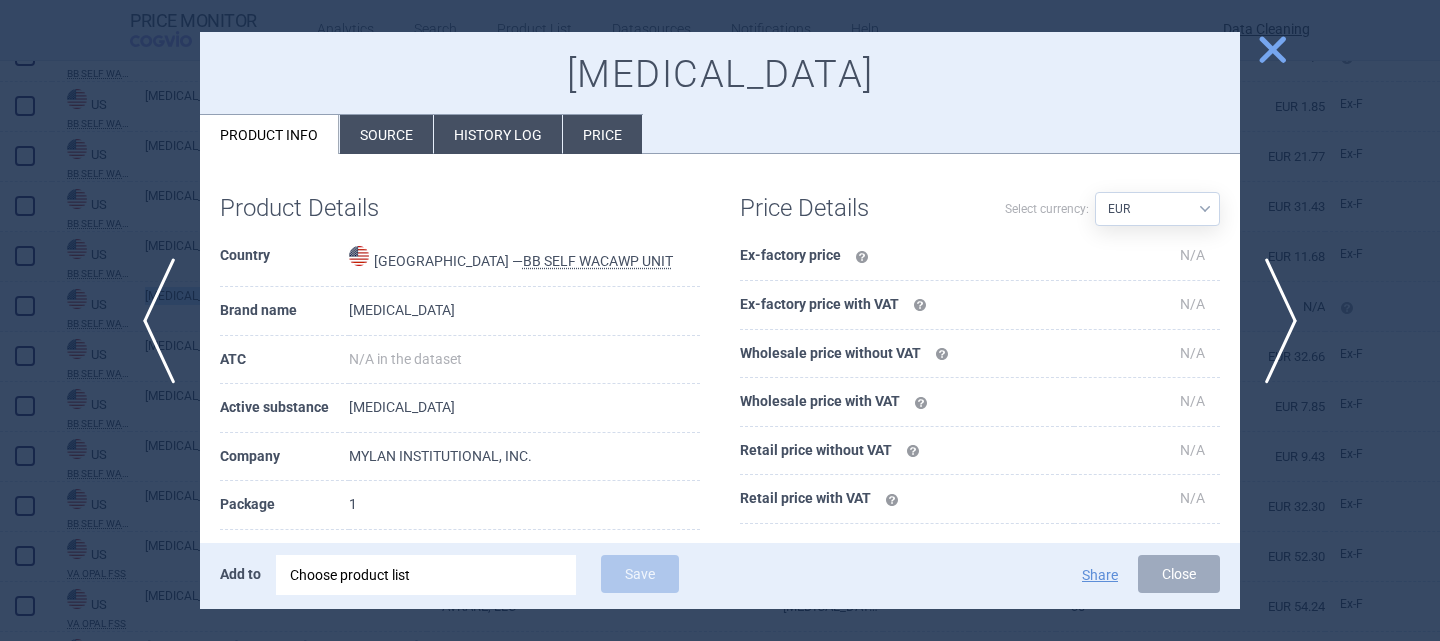 click on "Brand name" at bounding box center (284, 311) 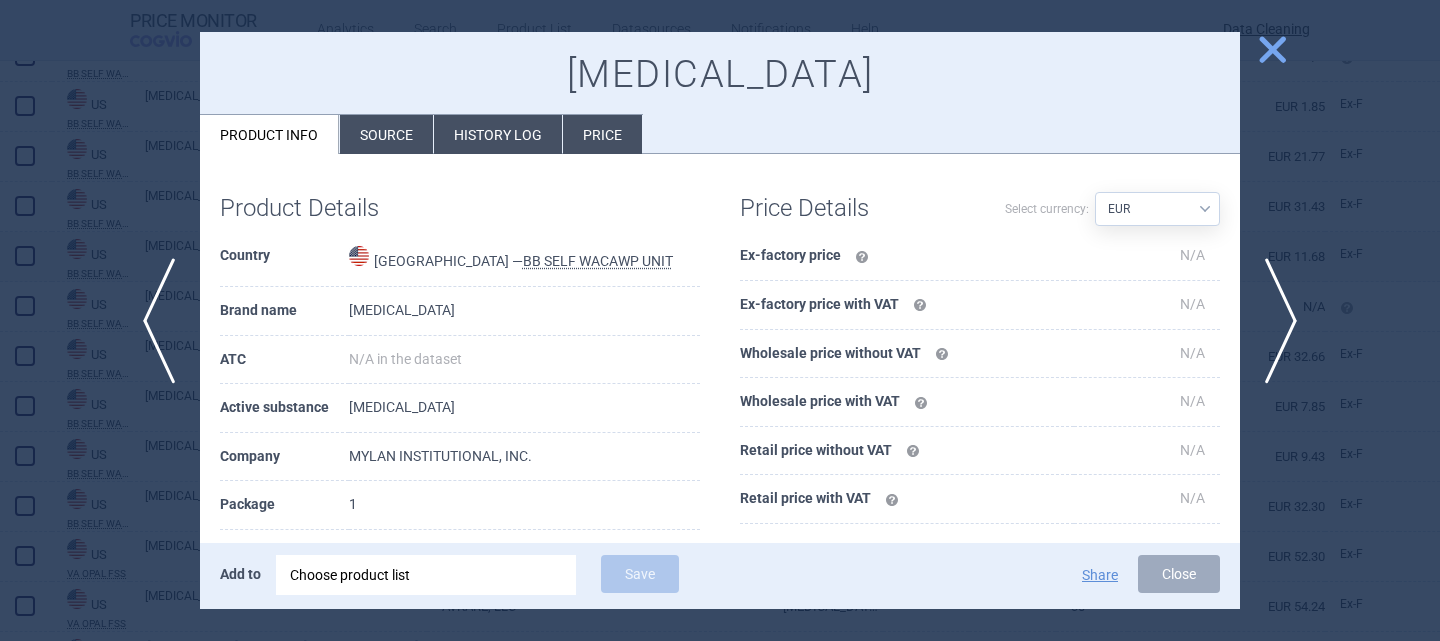 click on "Source" at bounding box center [386, 134] 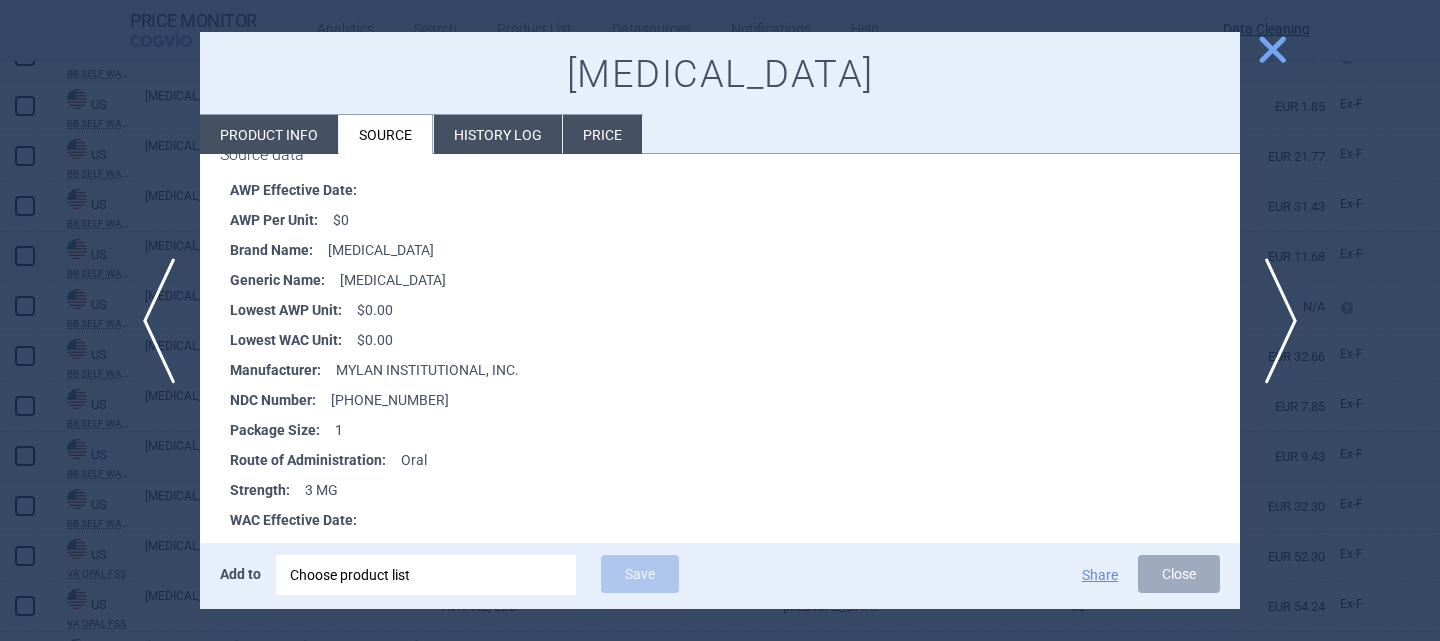 scroll, scrollTop: 328, scrollLeft: 0, axis: vertical 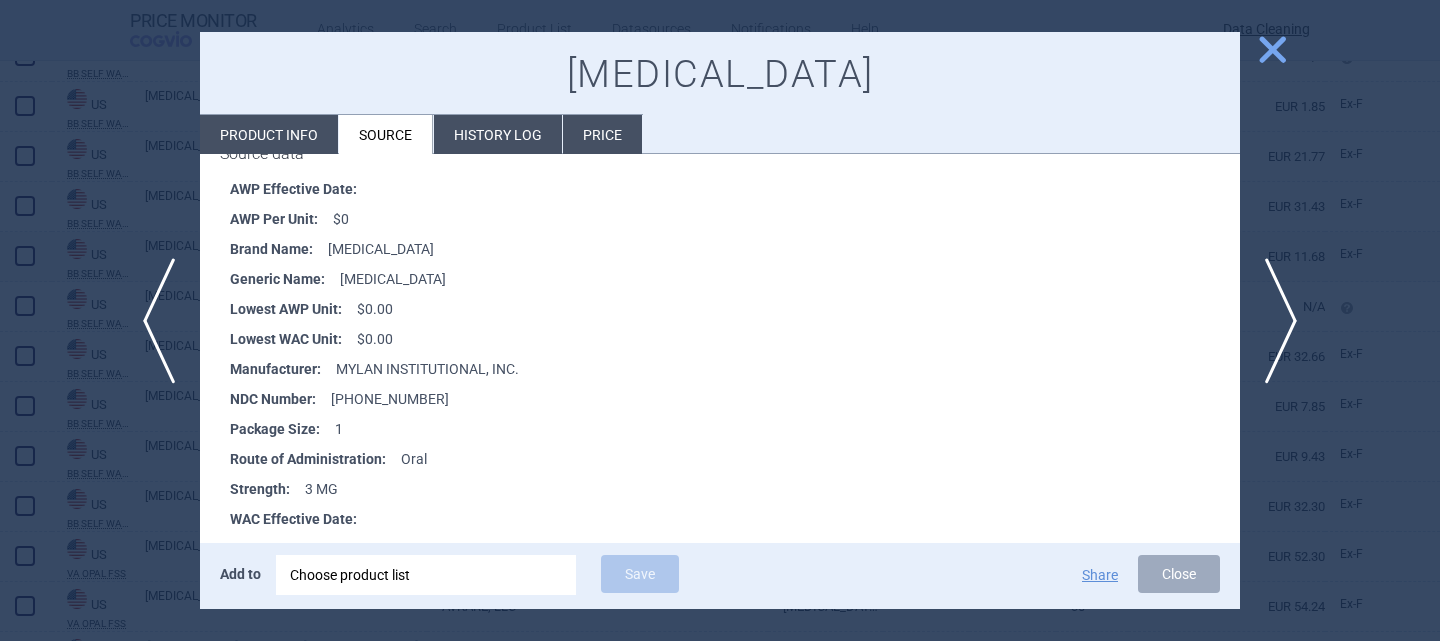 drag, startPoint x: 423, startPoint y: 399, endPoint x: 338, endPoint y: 397, distance: 85.02353 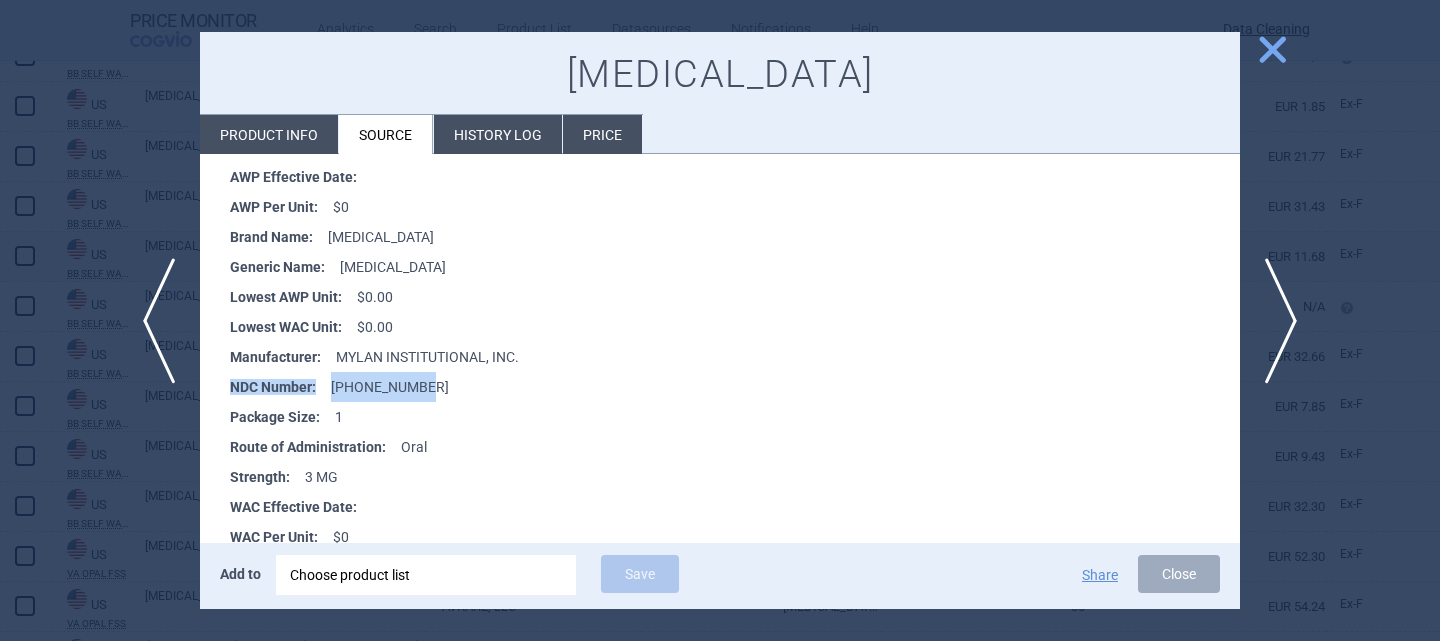 scroll, scrollTop: 363, scrollLeft: 0, axis: vertical 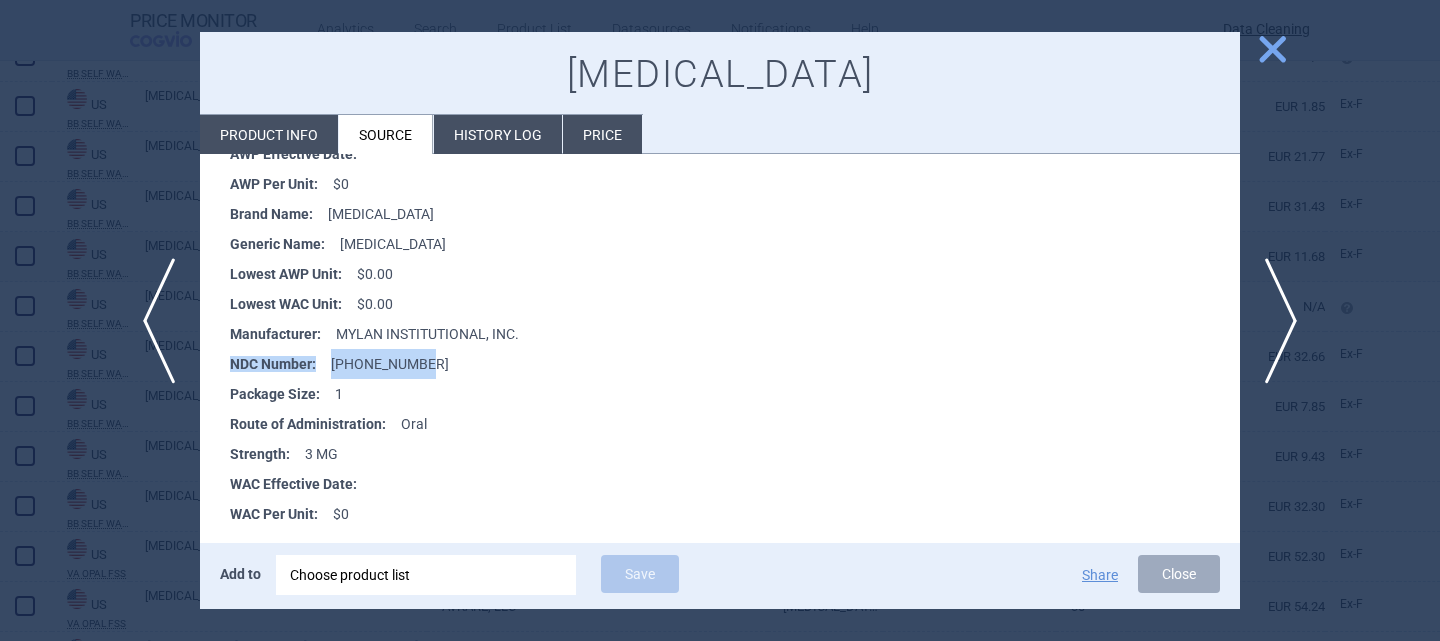 click on "close" at bounding box center (1272, 49) 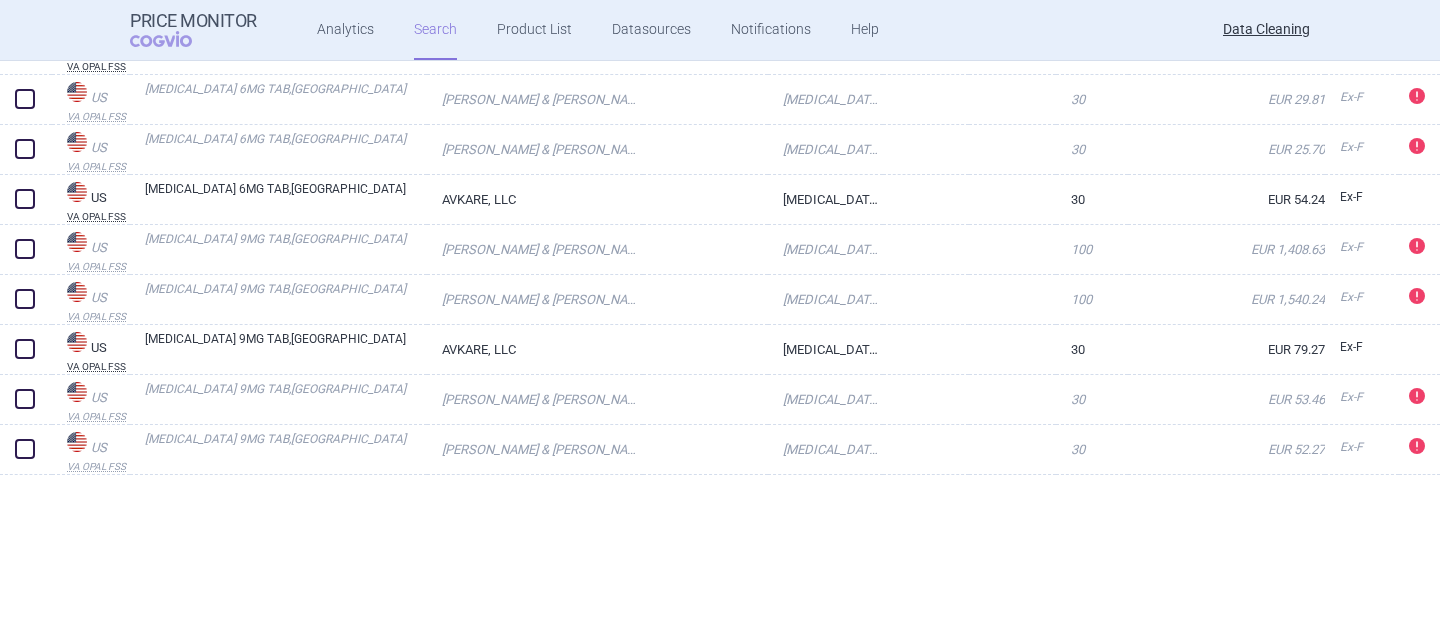 scroll, scrollTop: 4015, scrollLeft: 0, axis: vertical 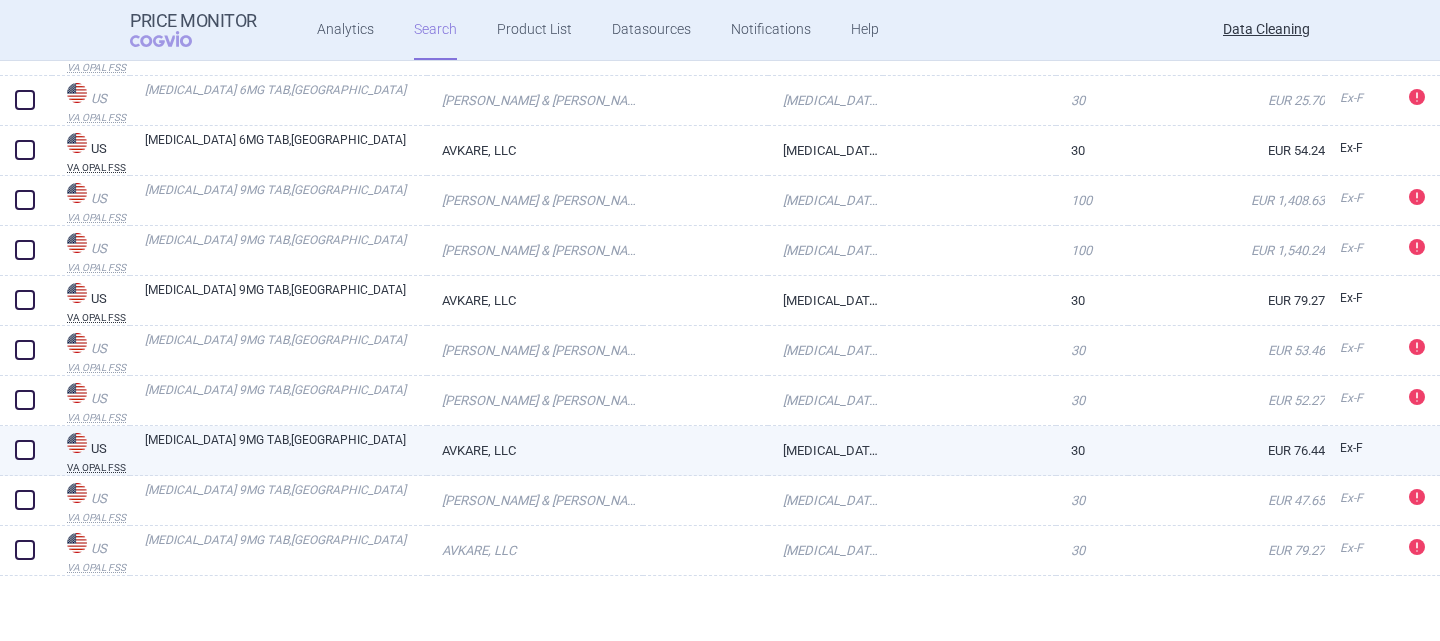 click on "[MEDICAL_DATA] 9MG TAB,[GEOGRAPHIC_DATA]" at bounding box center (286, 449) 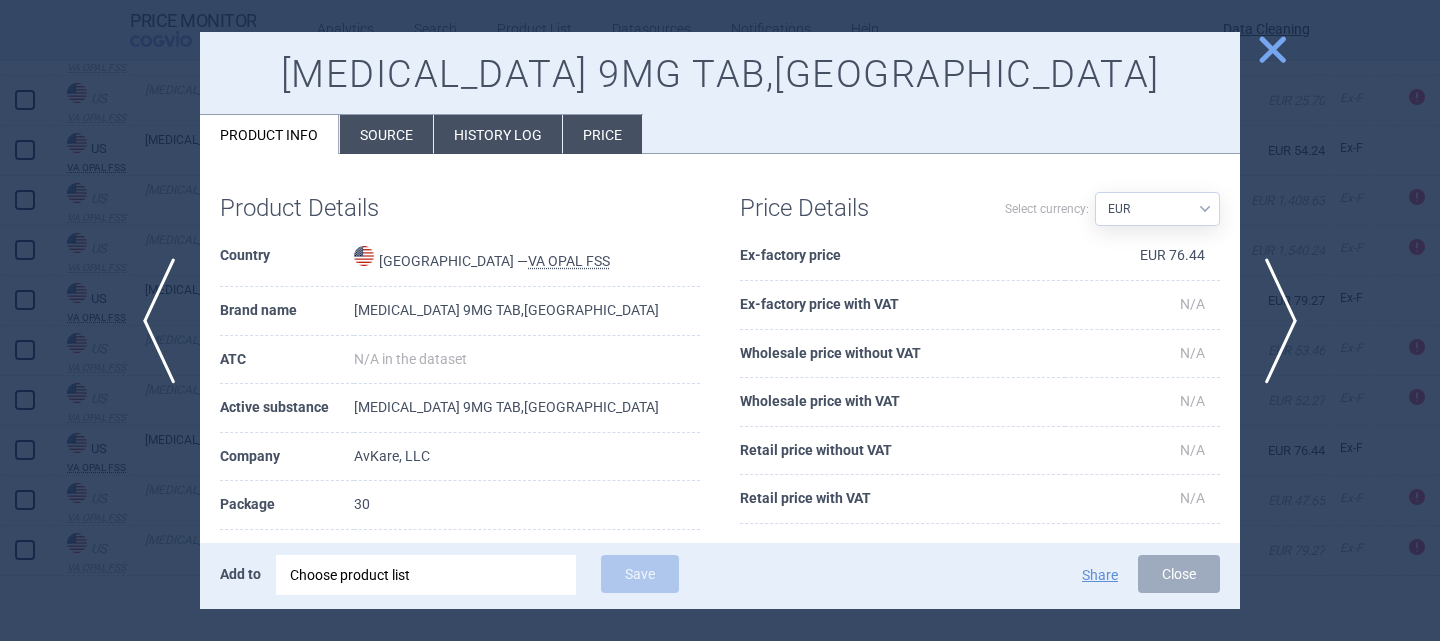 click on "Source" at bounding box center (386, 134) 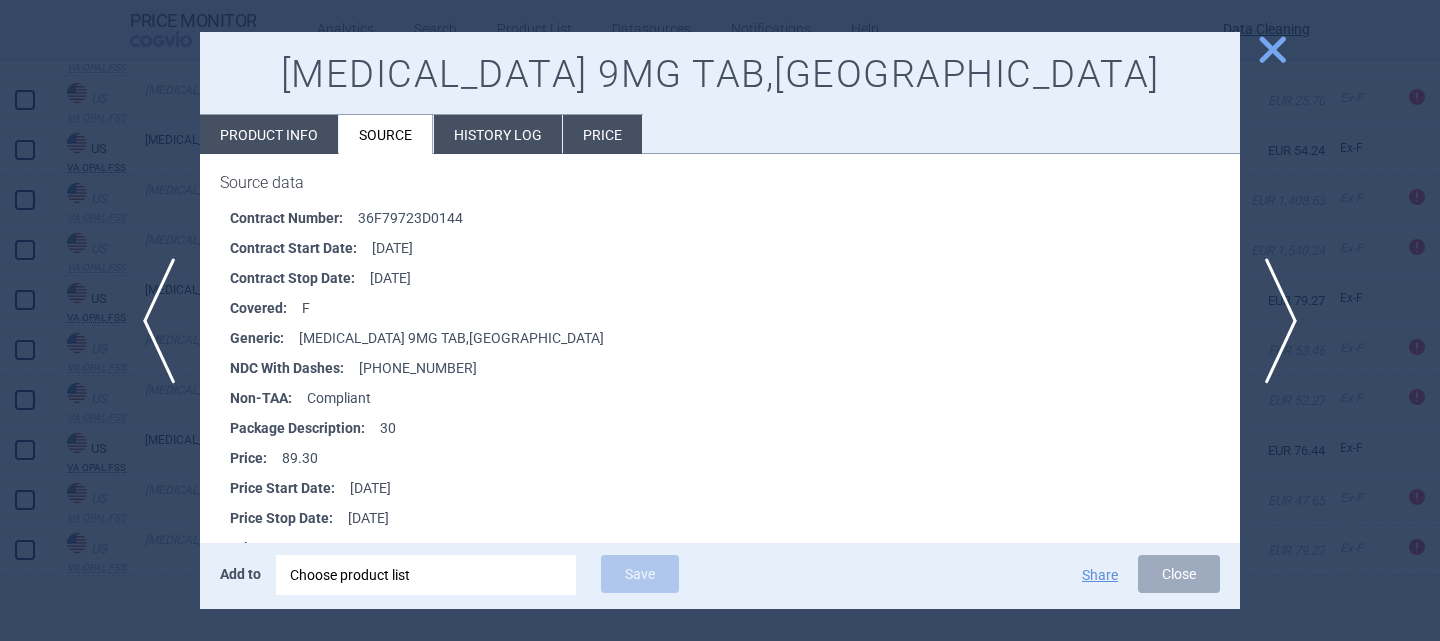 scroll, scrollTop: 300, scrollLeft: 0, axis: vertical 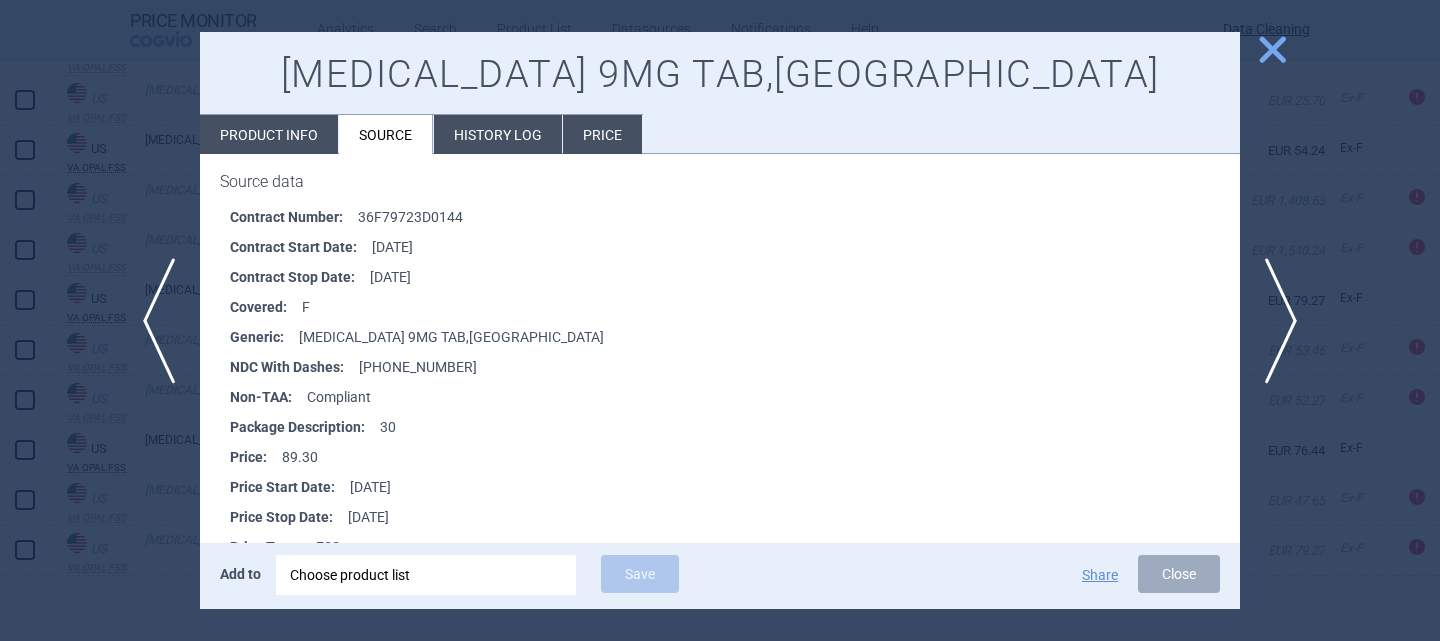 click on "NDC With Dashes : [PHONE_NUMBER]" at bounding box center [735, 367] 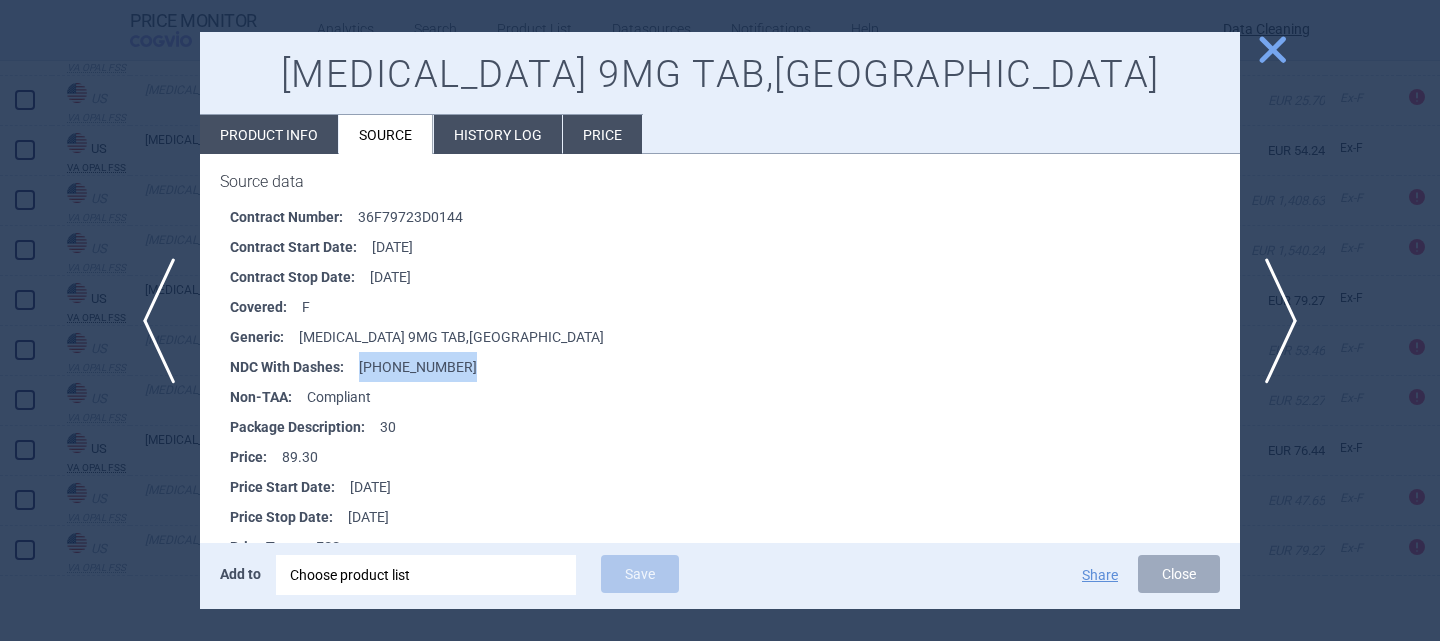 drag, startPoint x: 458, startPoint y: 370, endPoint x: 370, endPoint y: 372, distance: 88.02273 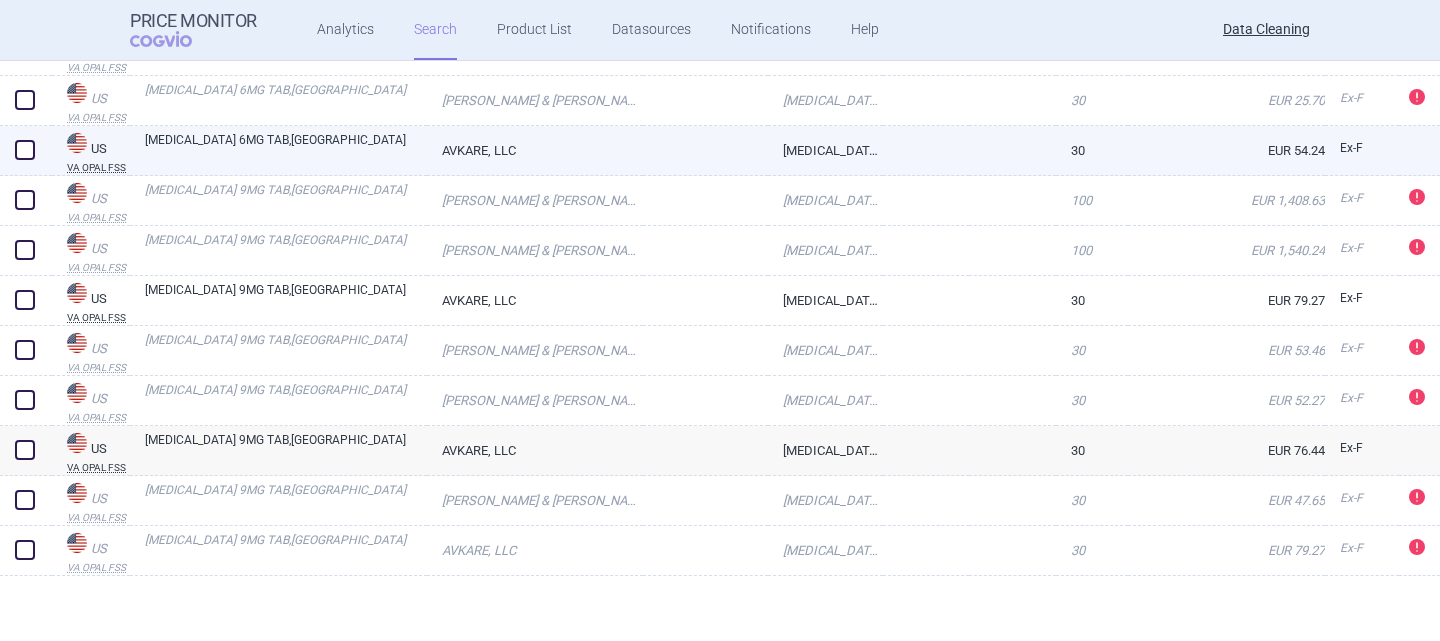 click on "[MEDICAL_DATA] 6MG TAB,[GEOGRAPHIC_DATA]" at bounding box center [825, 150] 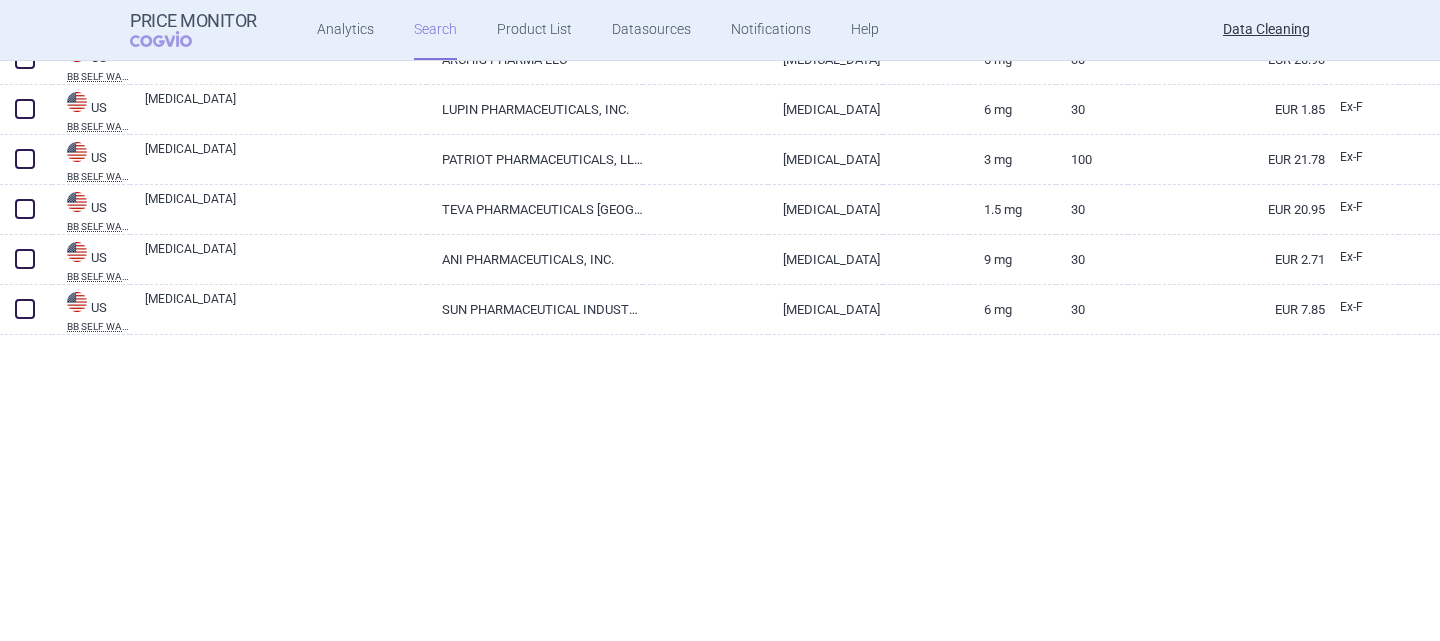 scroll, scrollTop: 0, scrollLeft: 0, axis: both 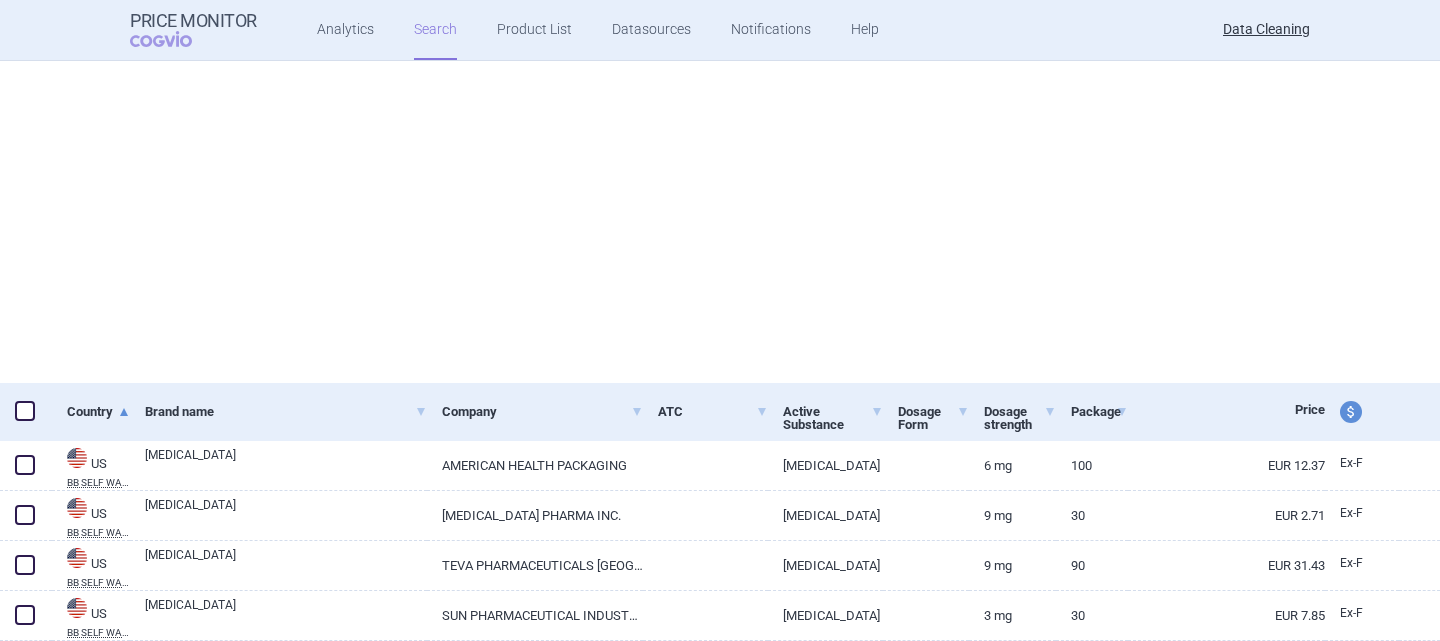 select on "brandName" 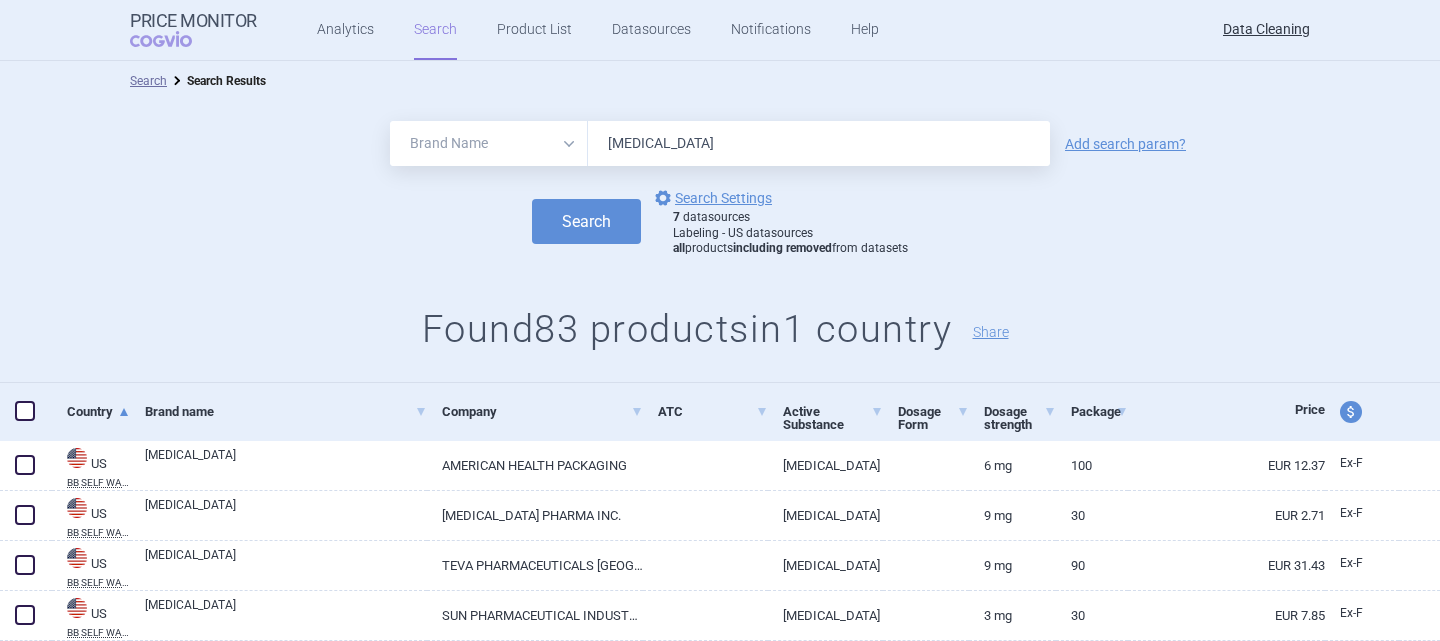 click on "[MEDICAL_DATA]" at bounding box center [819, 143] 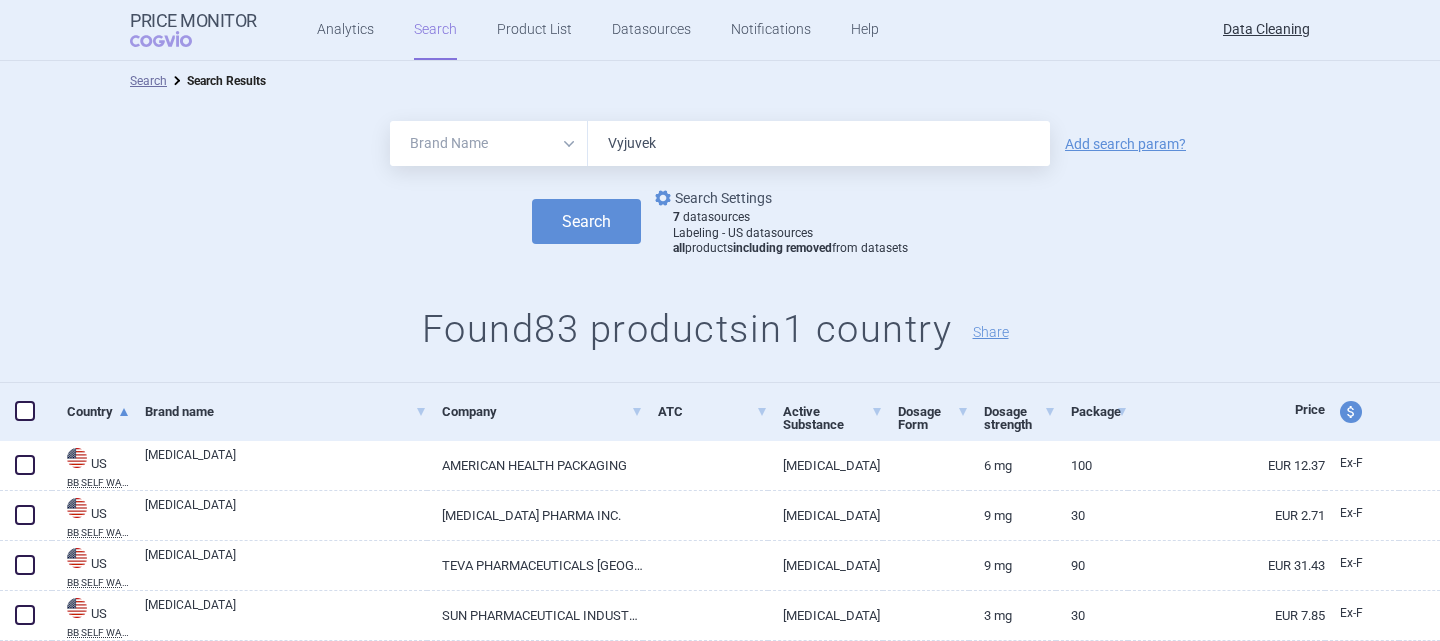 type on "Vyjuvek" 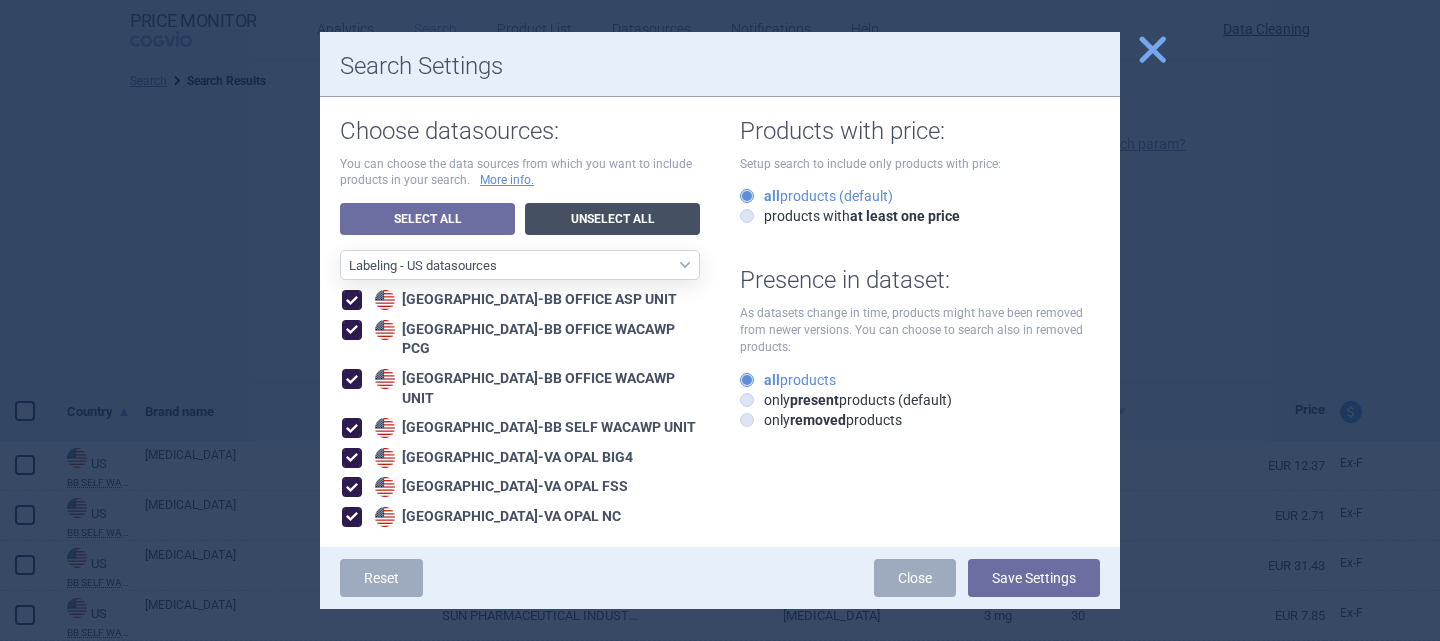 click on "Unselect All" at bounding box center [612, 219] 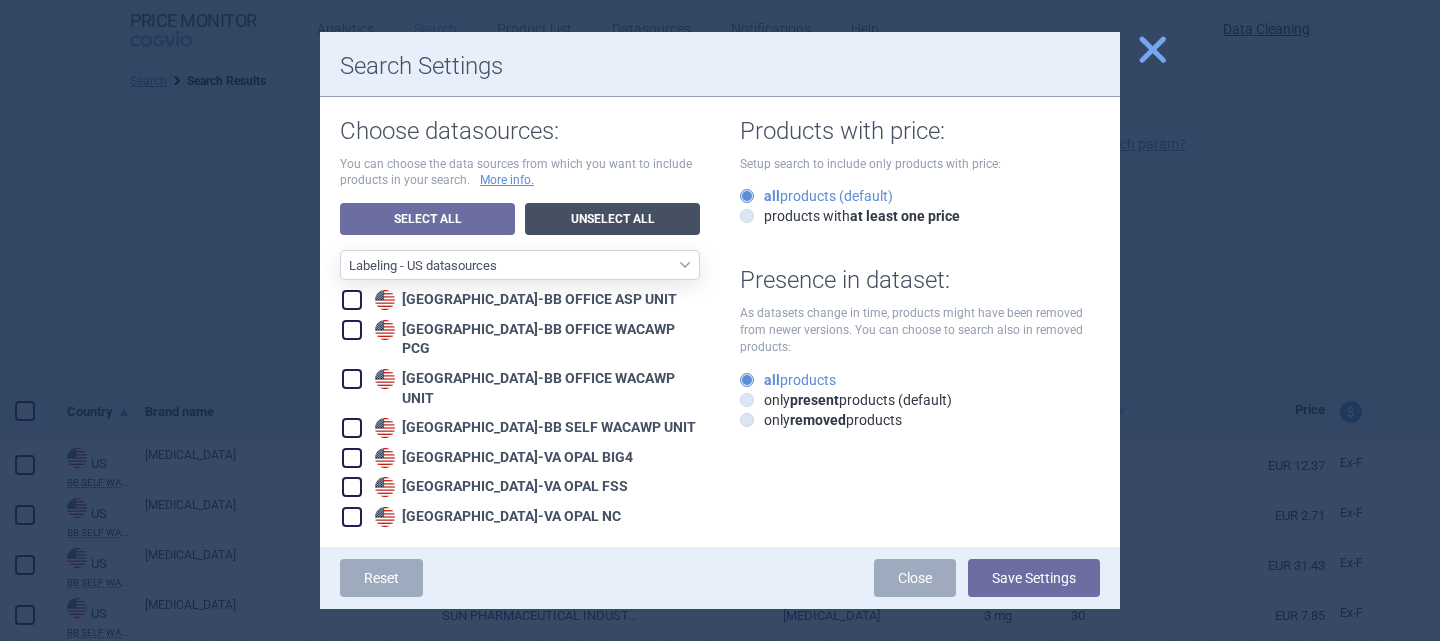 select on "ALL_DATA_SOURCES_ID" 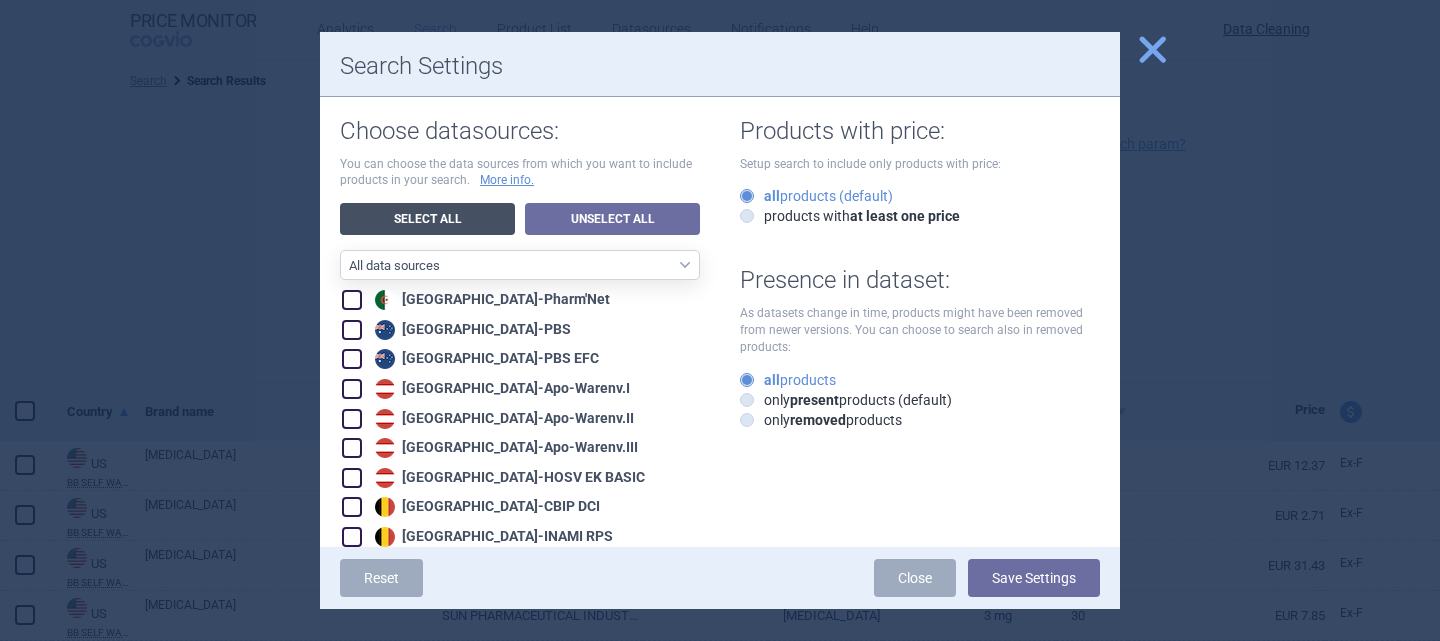 click on "Select All" at bounding box center [427, 219] 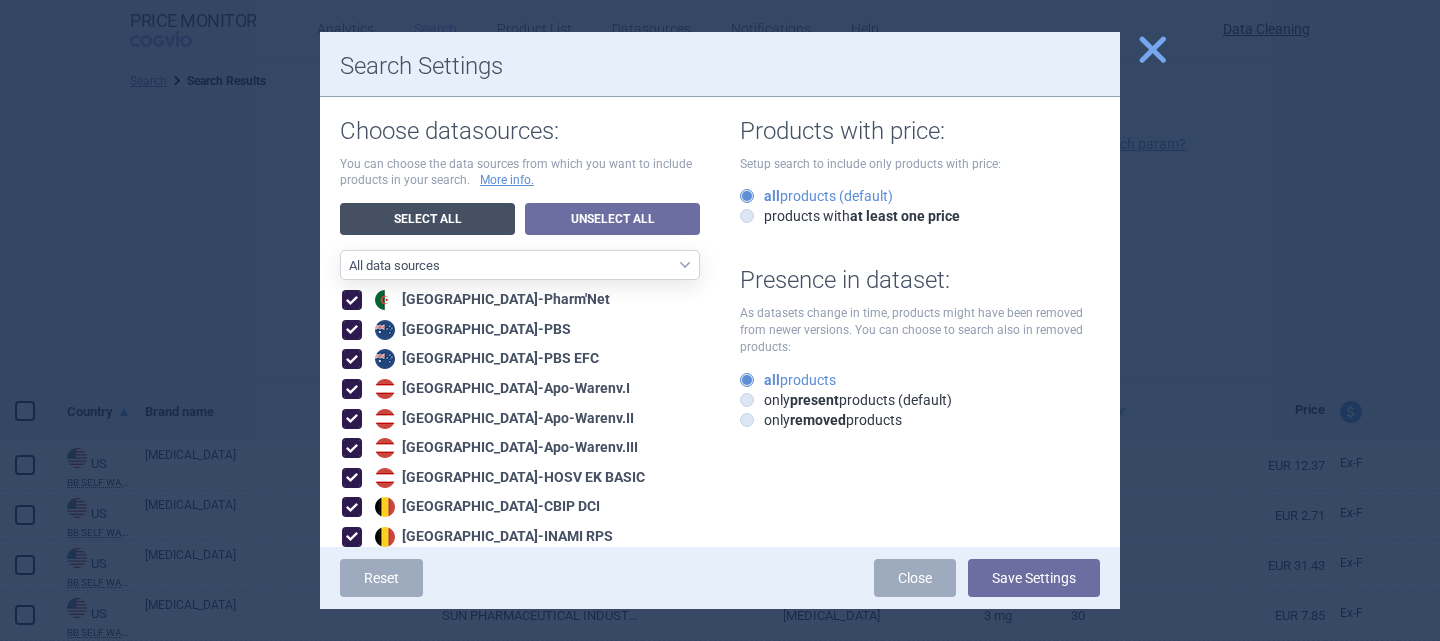 checkbox on "true" 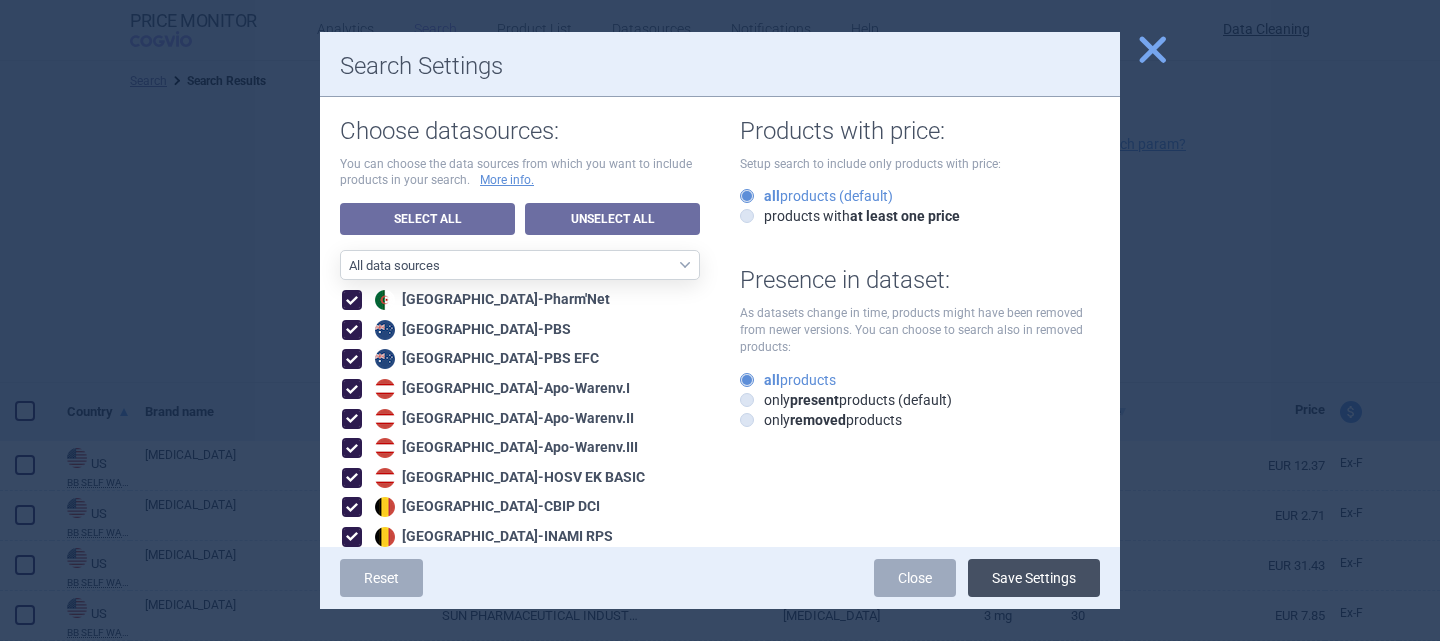 click on "Save Settings" at bounding box center [1034, 578] 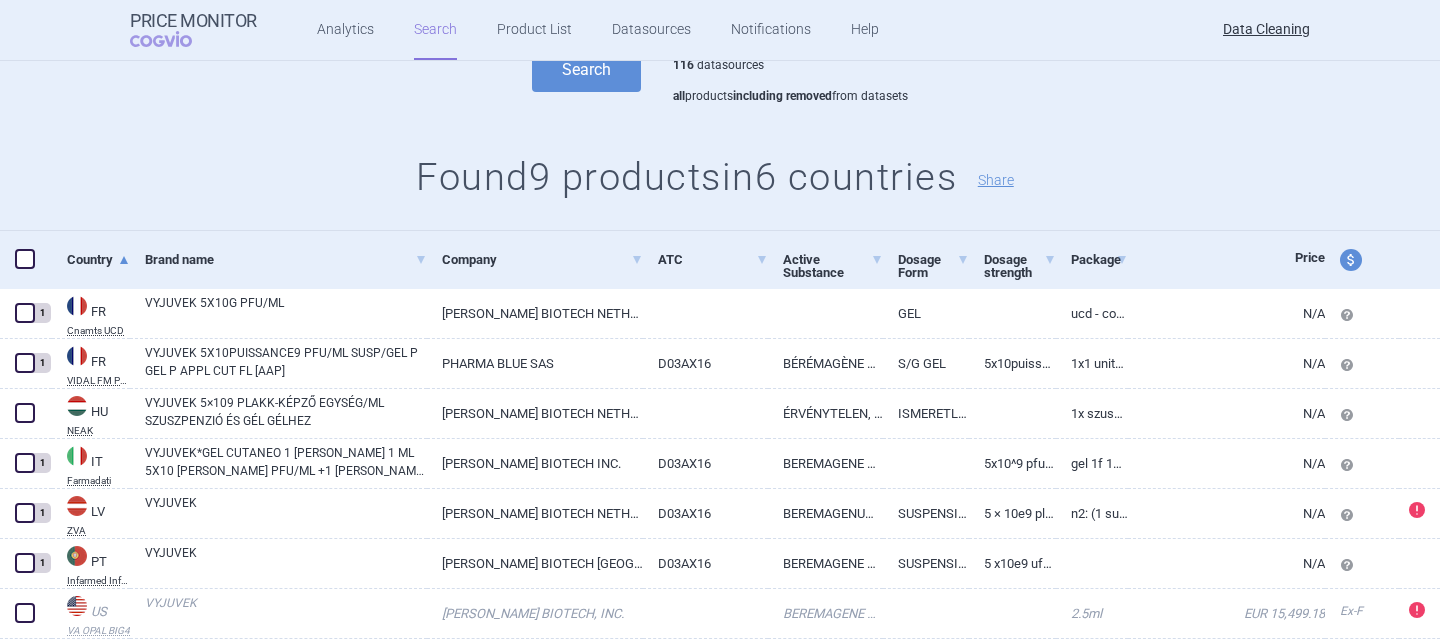 scroll, scrollTop: 315, scrollLeft: 0, axis: vertical 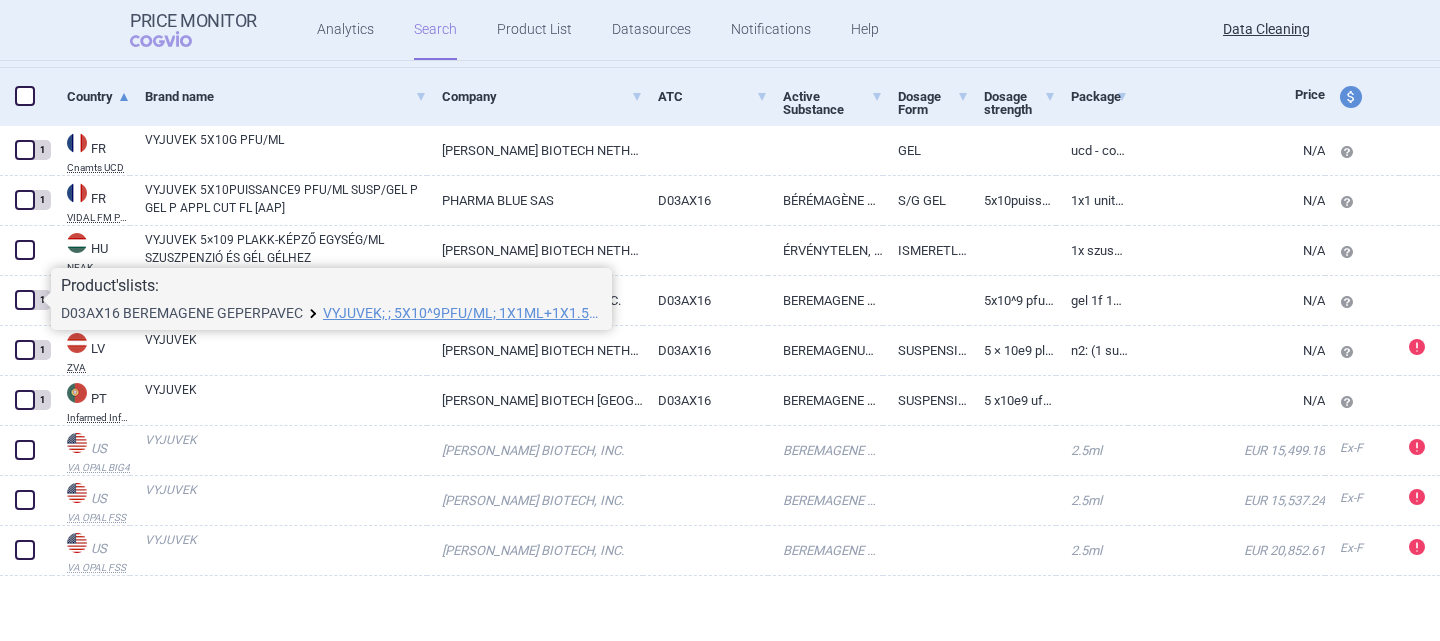 click on "D03AX16 BEREMAGENE GEPERPAVEC" at bounding box center [182, 313] 